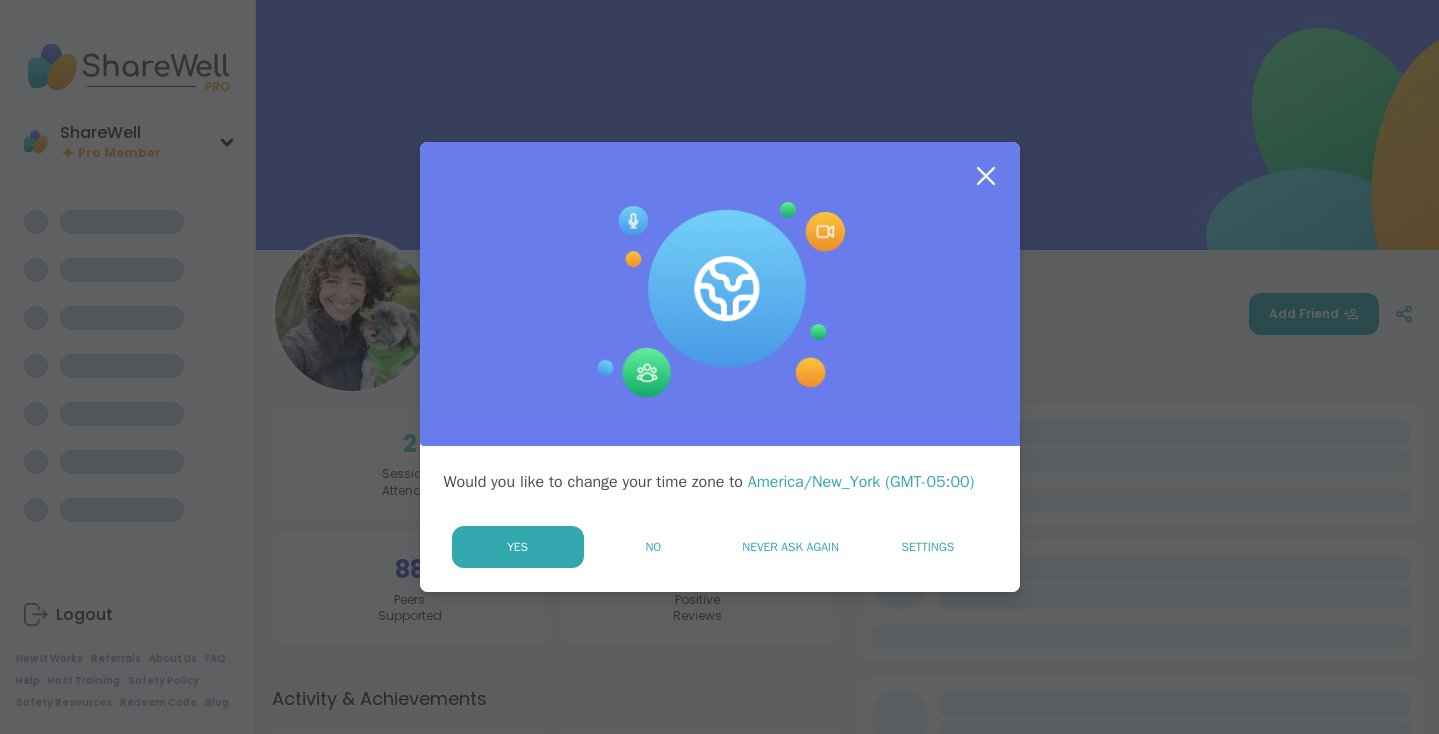 scroll, scrollTop: 0, scrollLeft: 0, axis: both 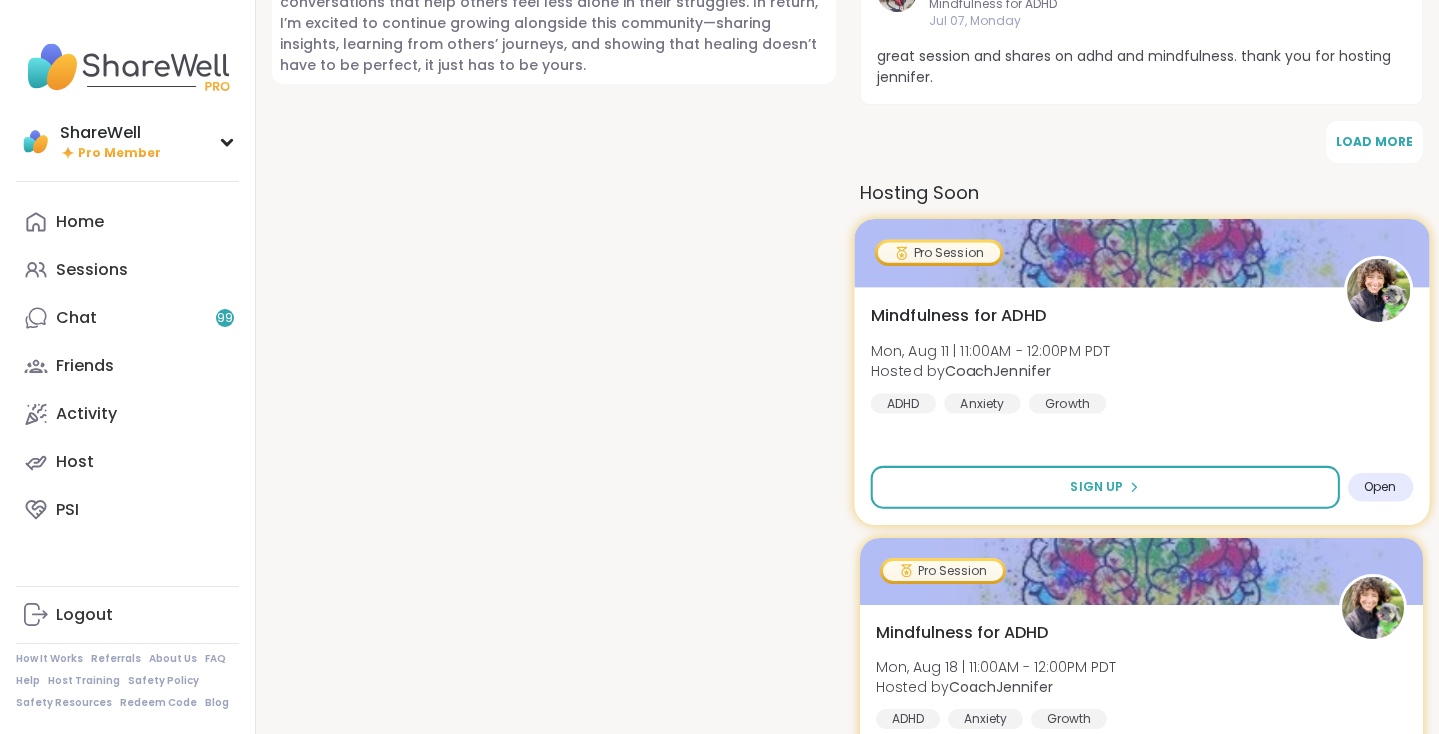 click at bounding box center [1141, 253] 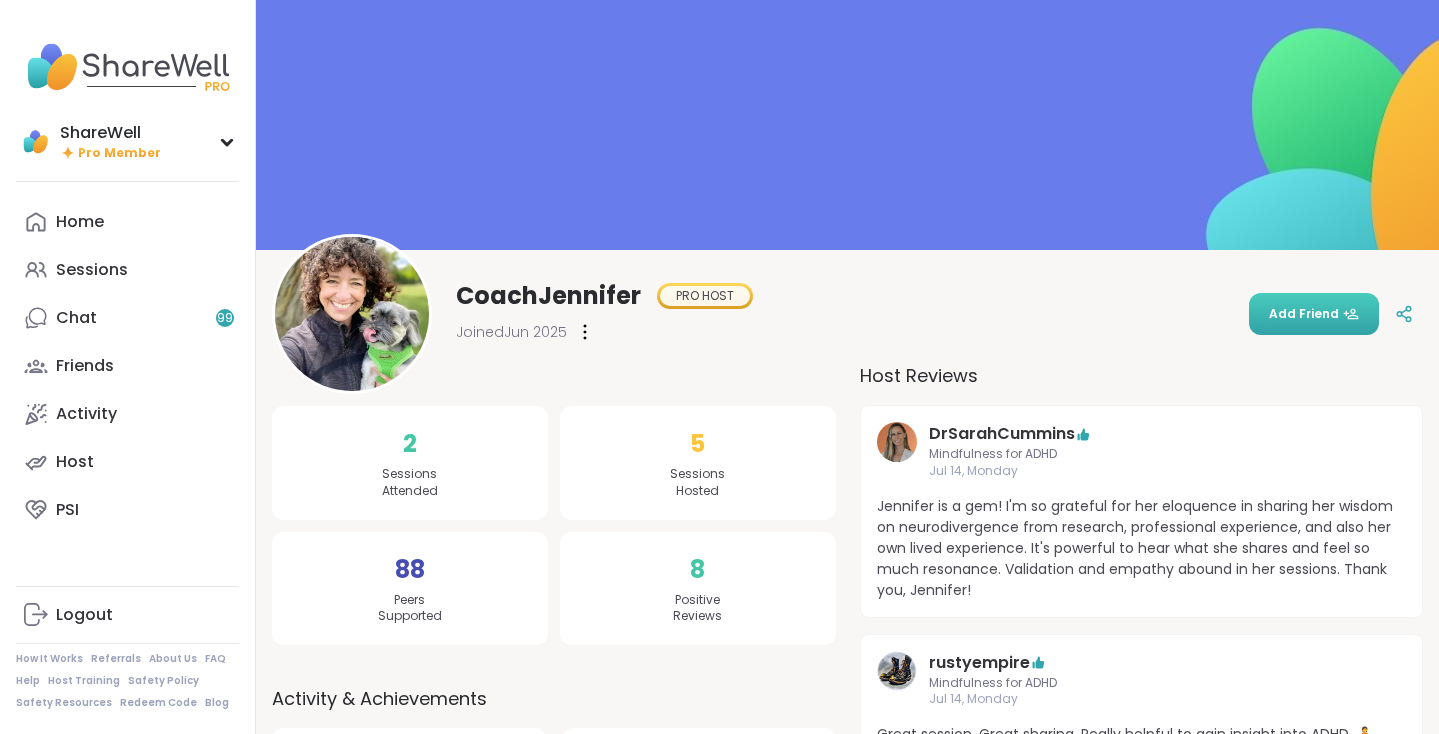 scroll, scrollTop: 0, scrollLeft: 0, axis: both 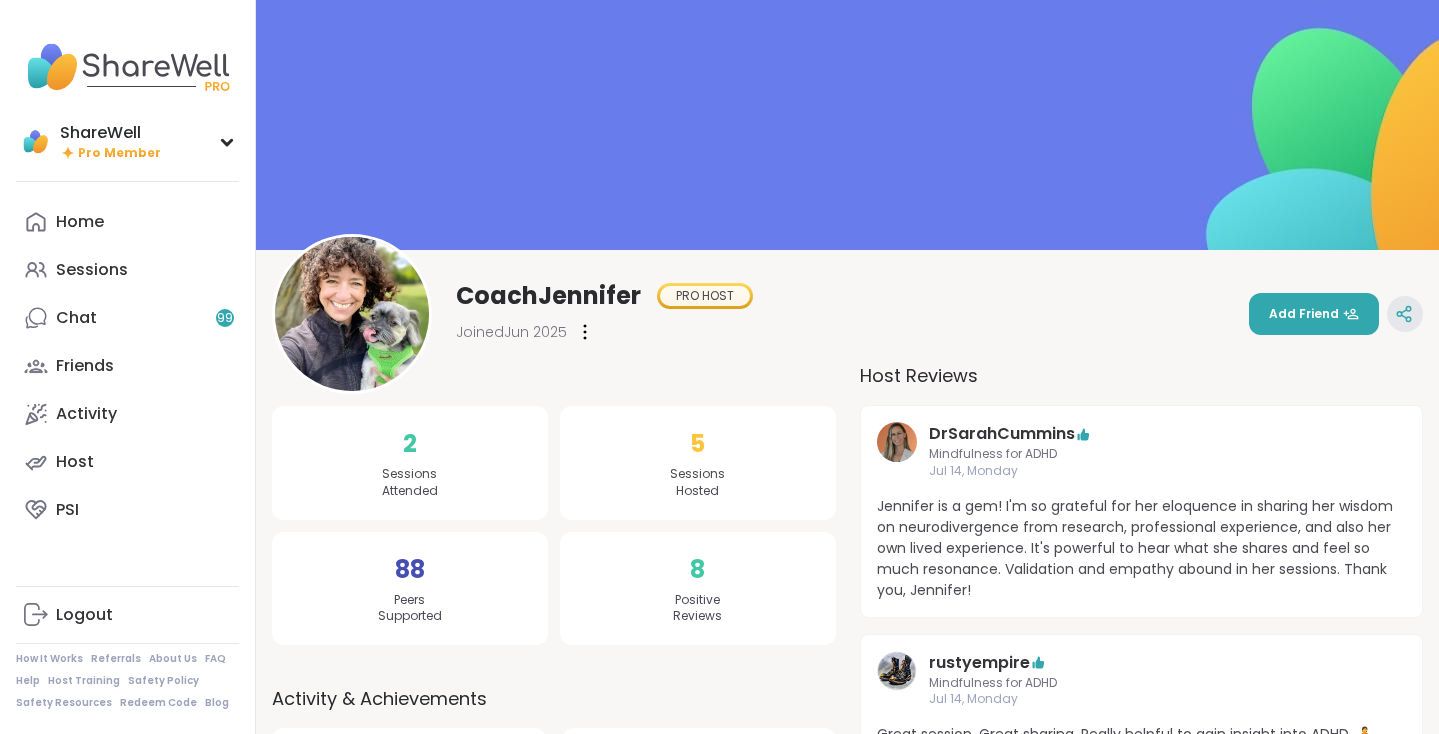click at bounding box center [1405, 314] 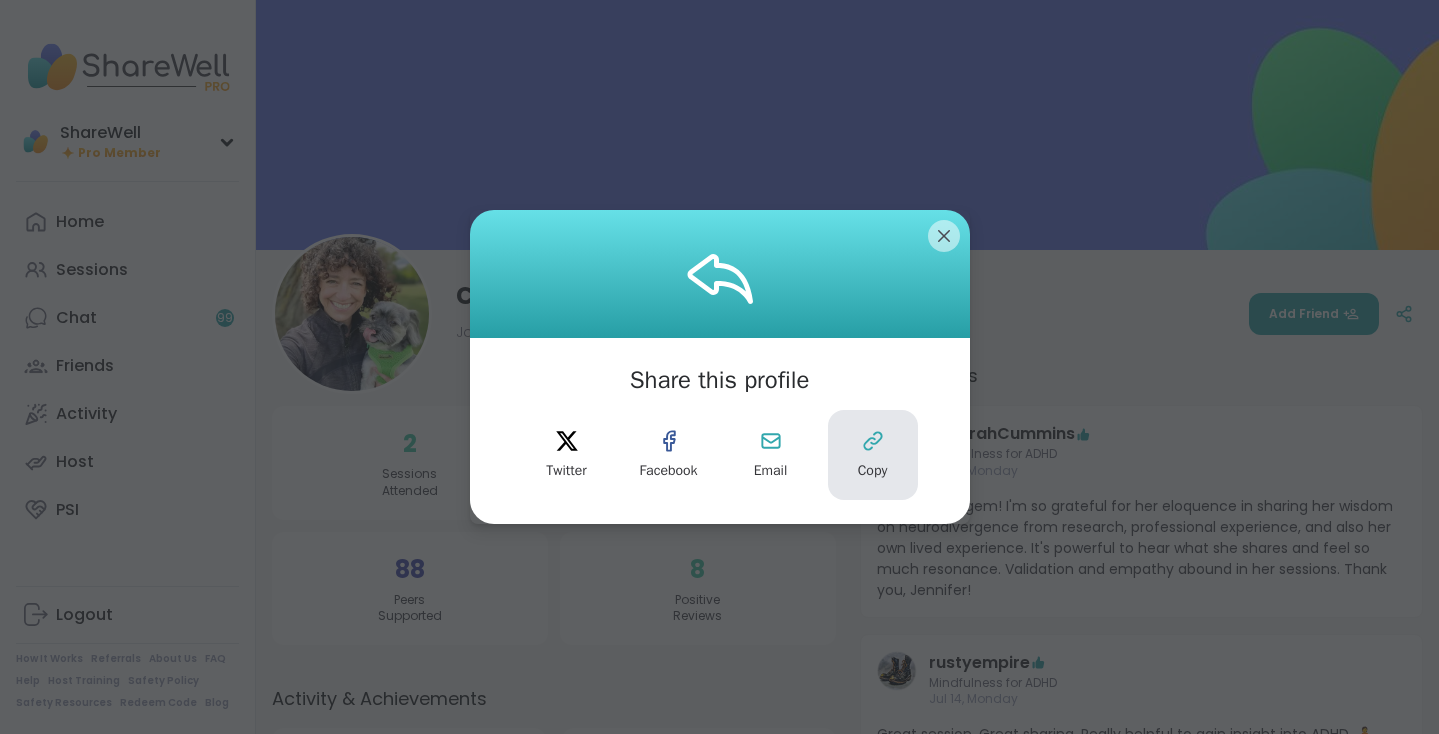 click on "Copy" at bounding box center [873, 455] 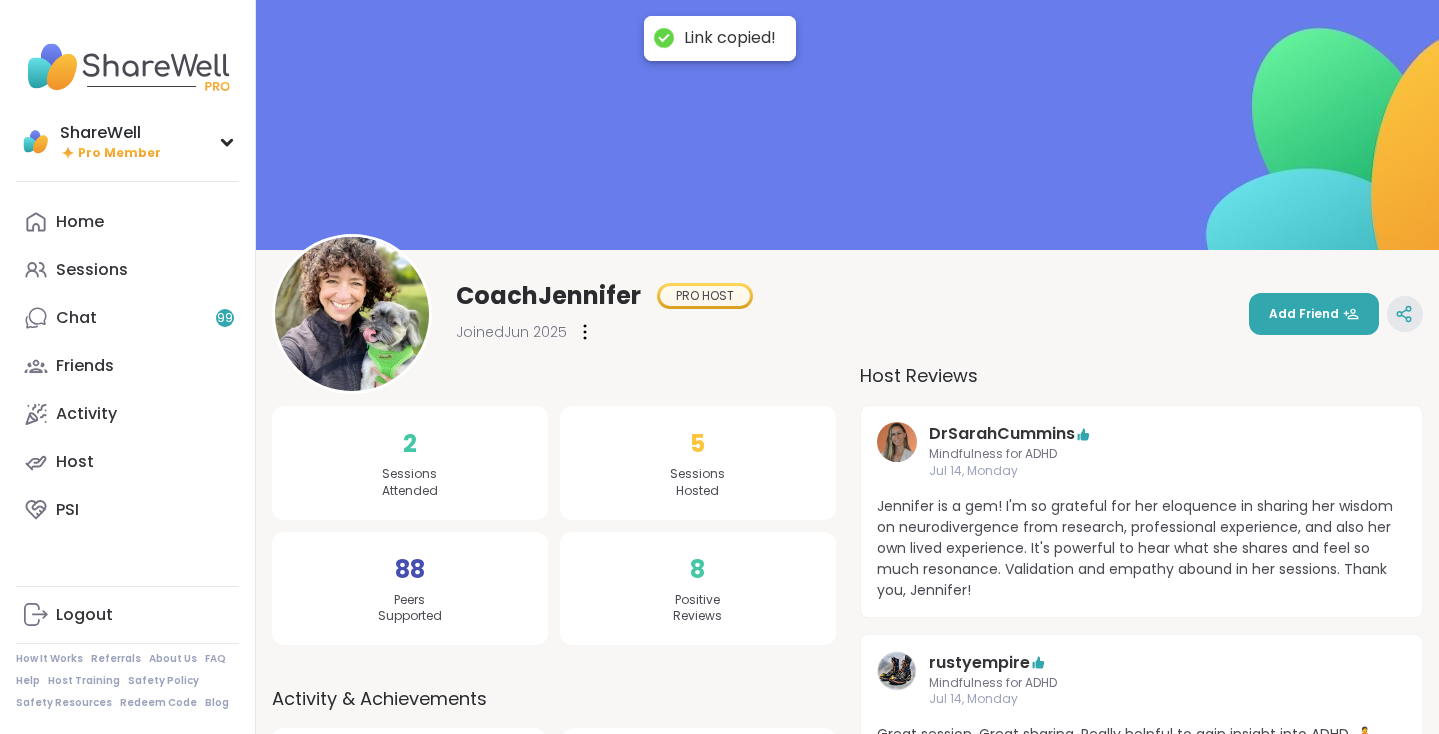 click 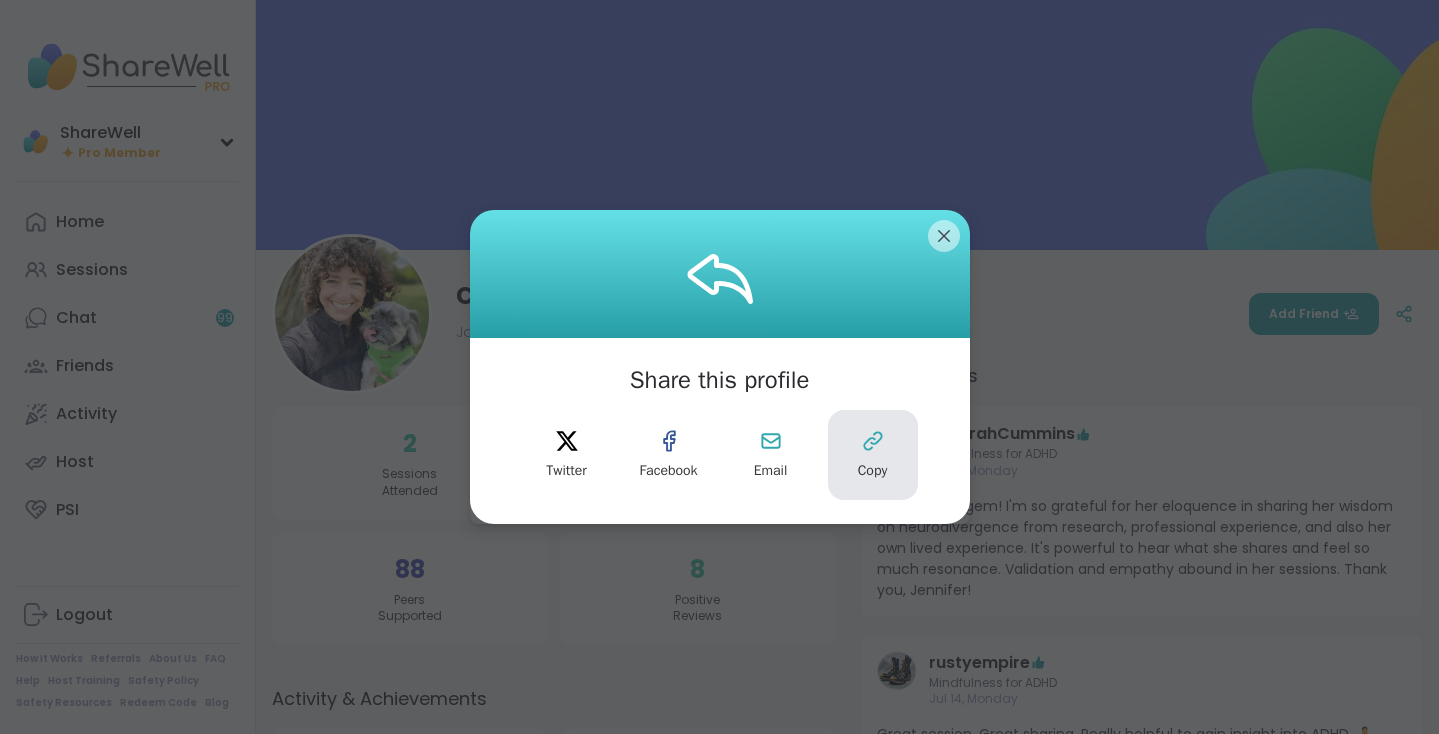 click on "Copy" at bounding box center (873, 455) 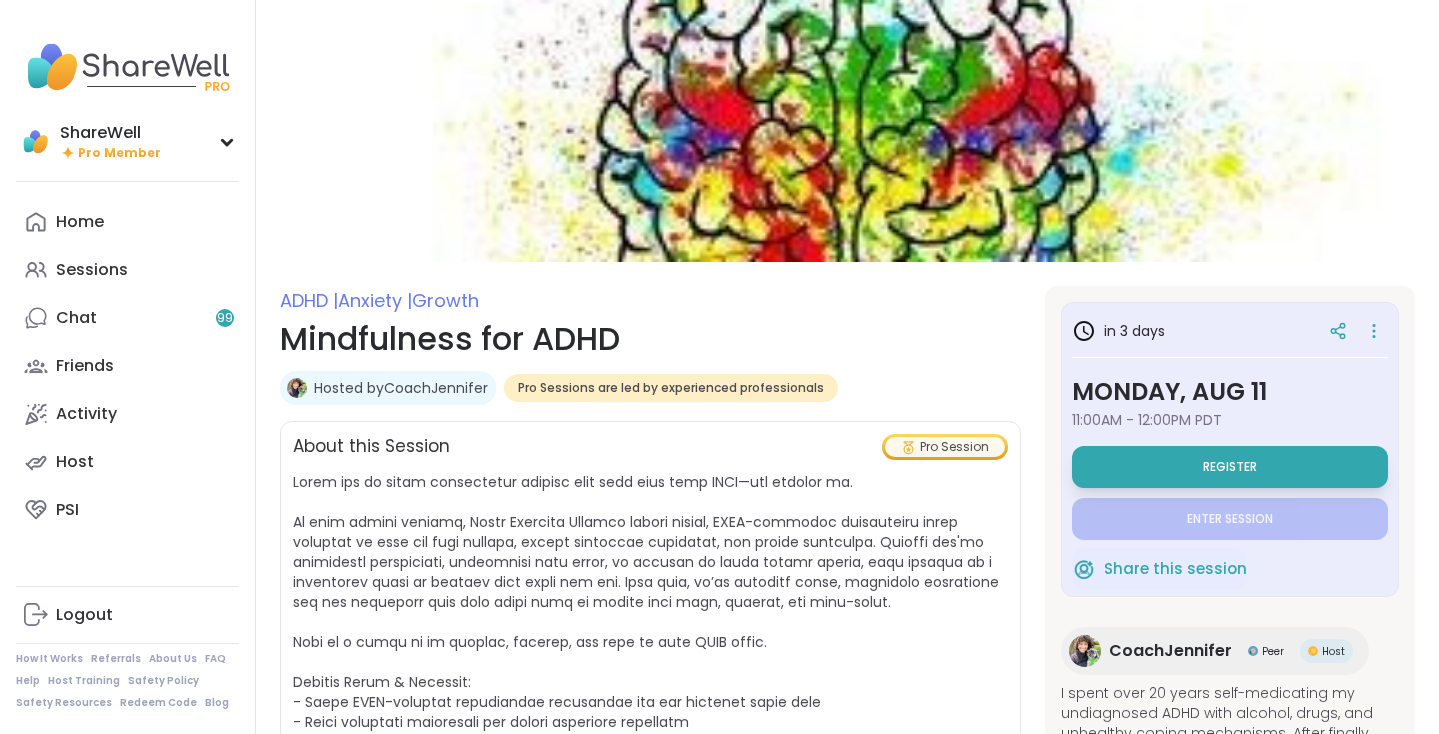 scroll, scrollTop: 0, scrollLeft: 0, axis: both 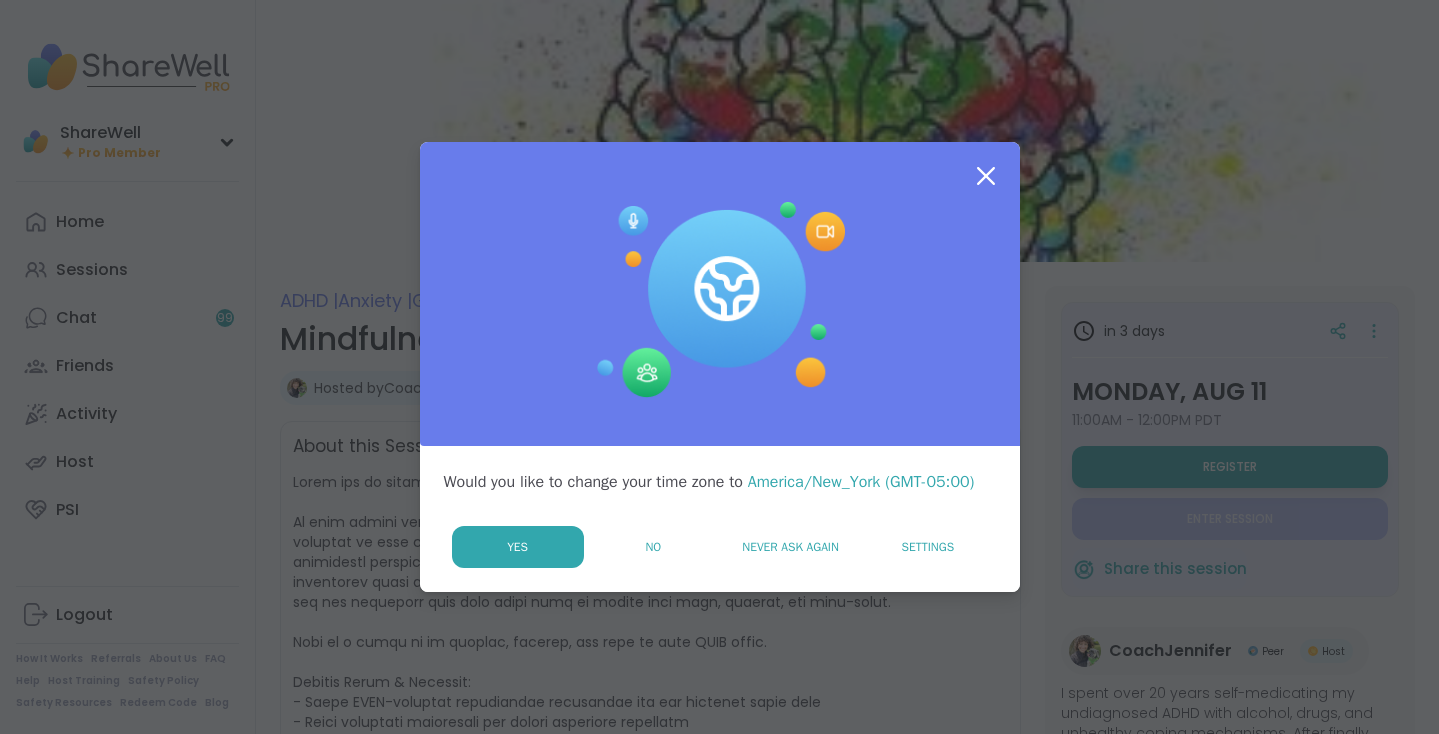 click 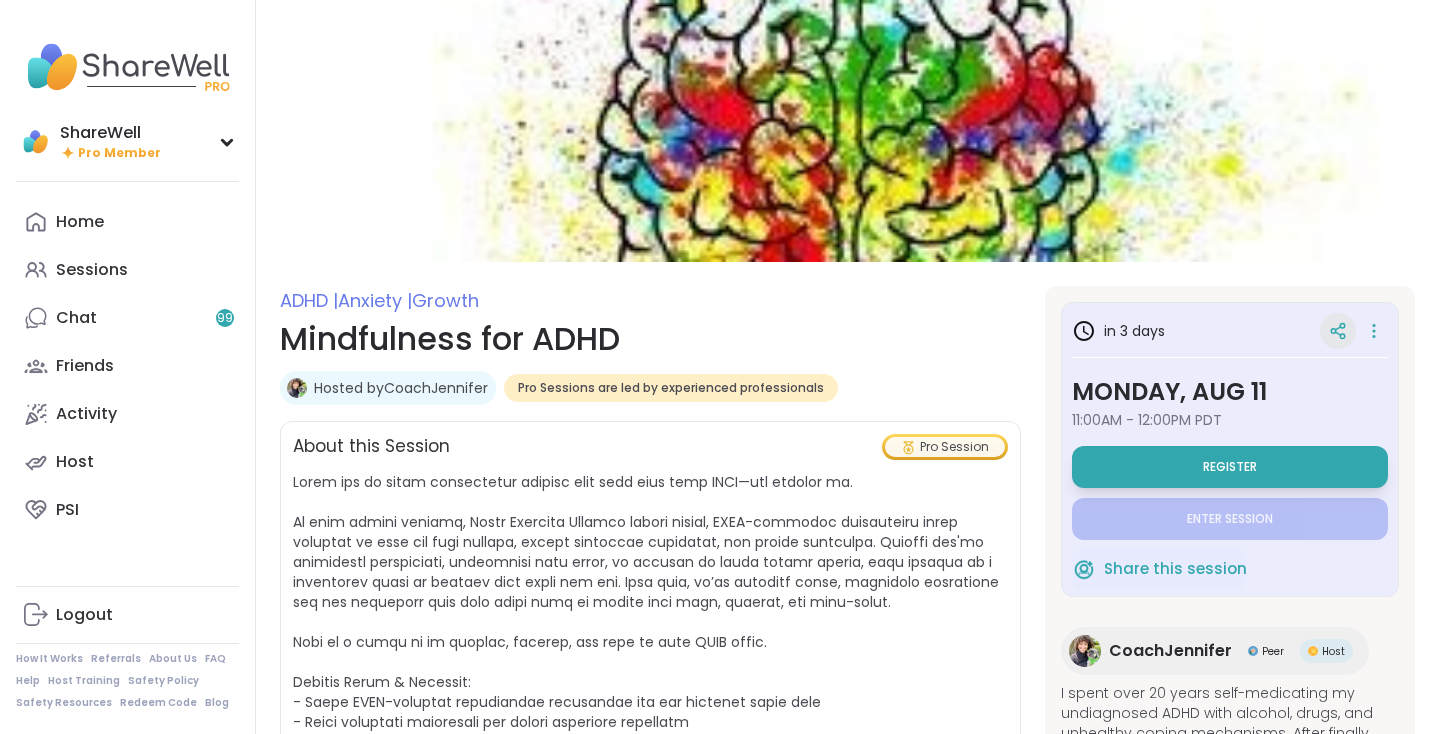 click 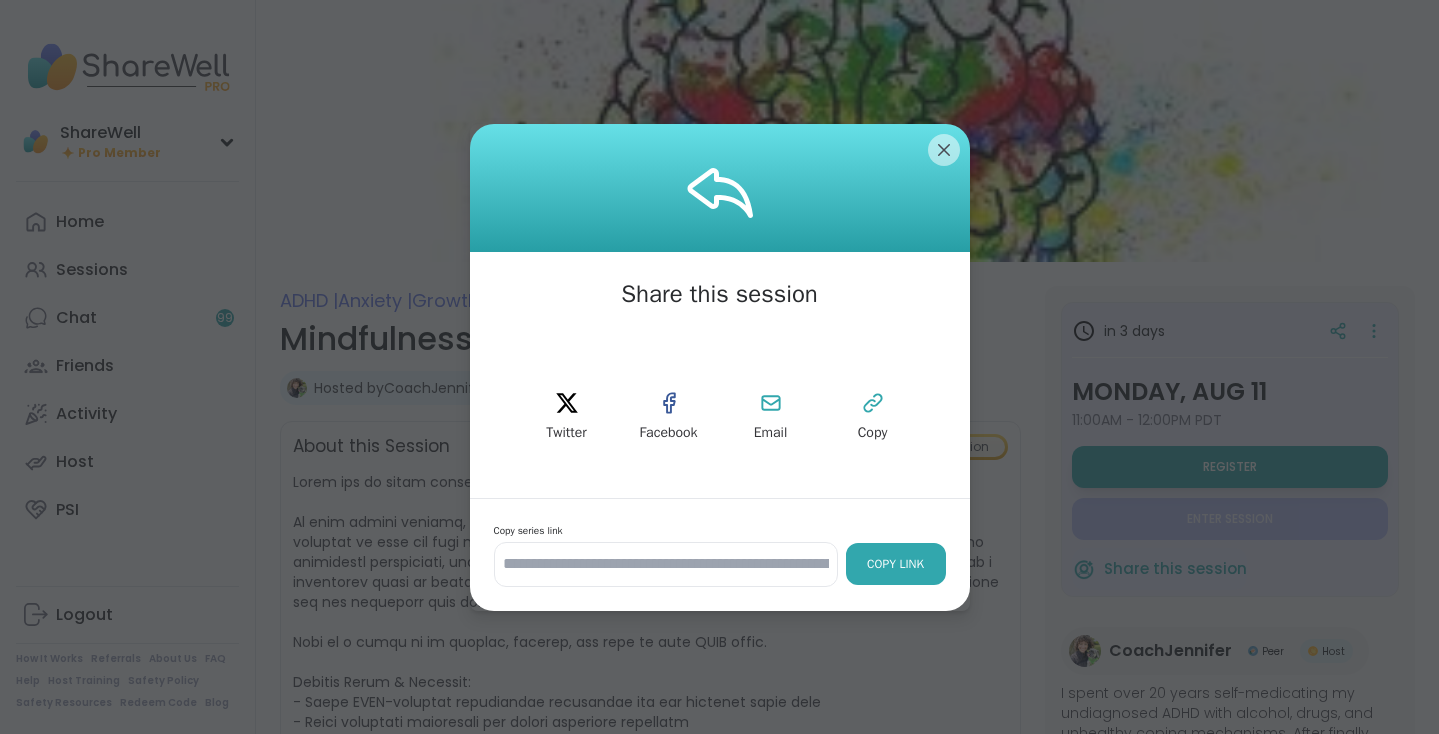 click on "Copy Link" at bounding box center (896, 564) 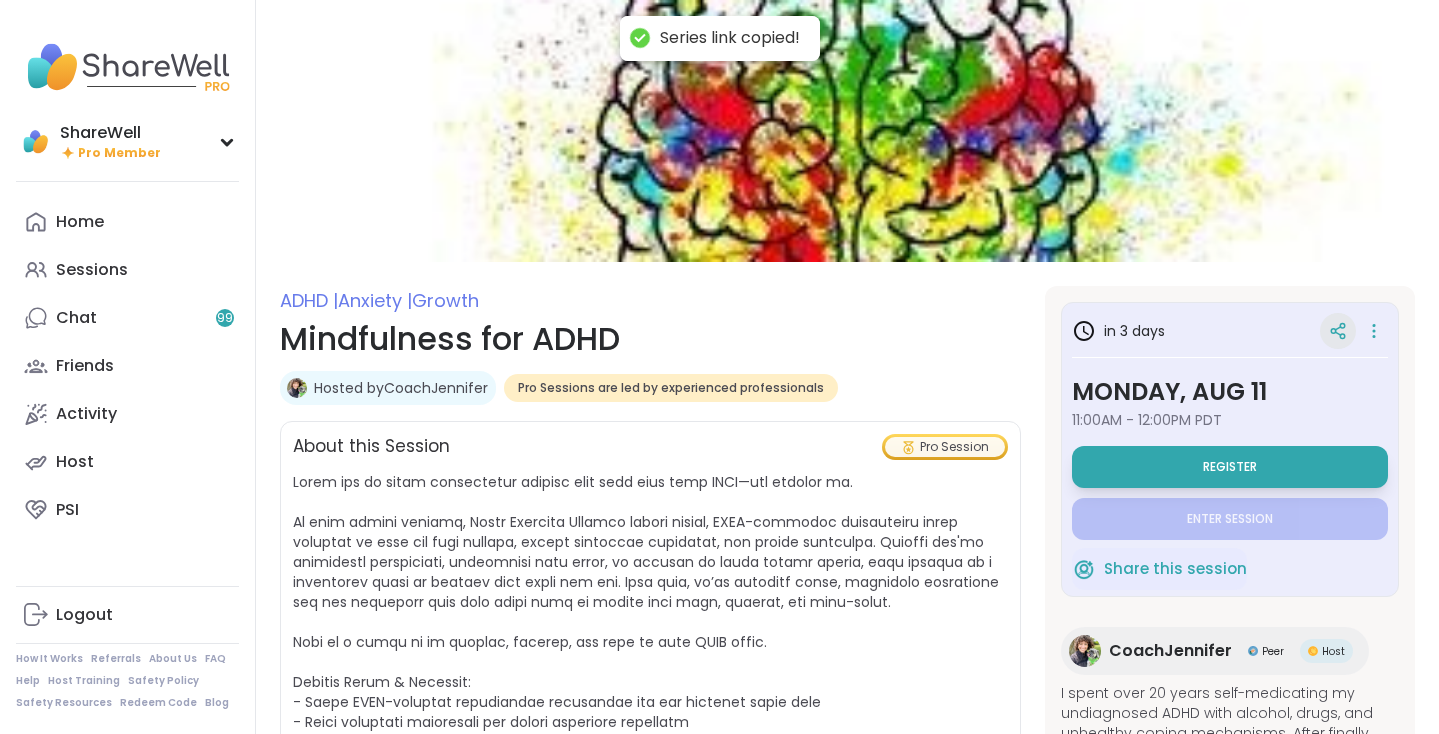 click 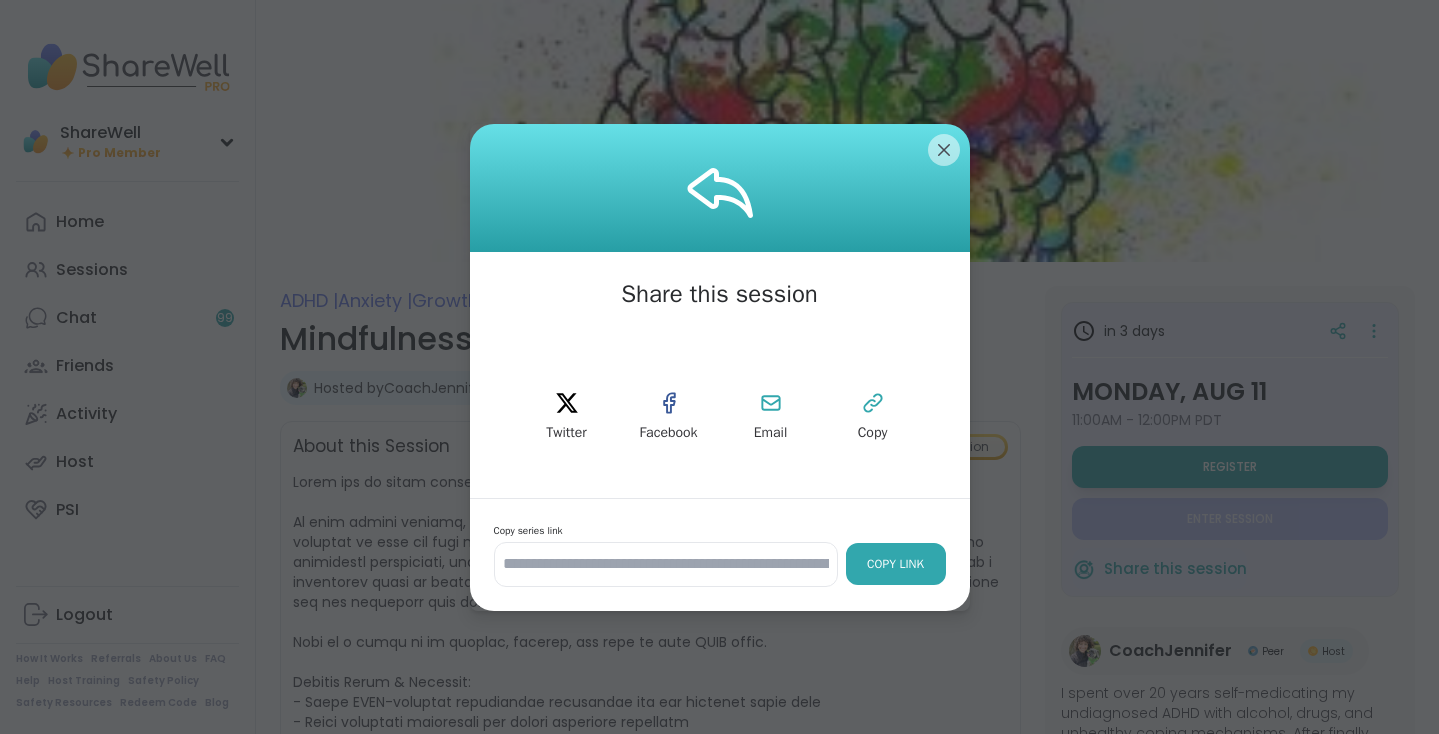 click on "Copy Link" at bounding box center [896, 564] 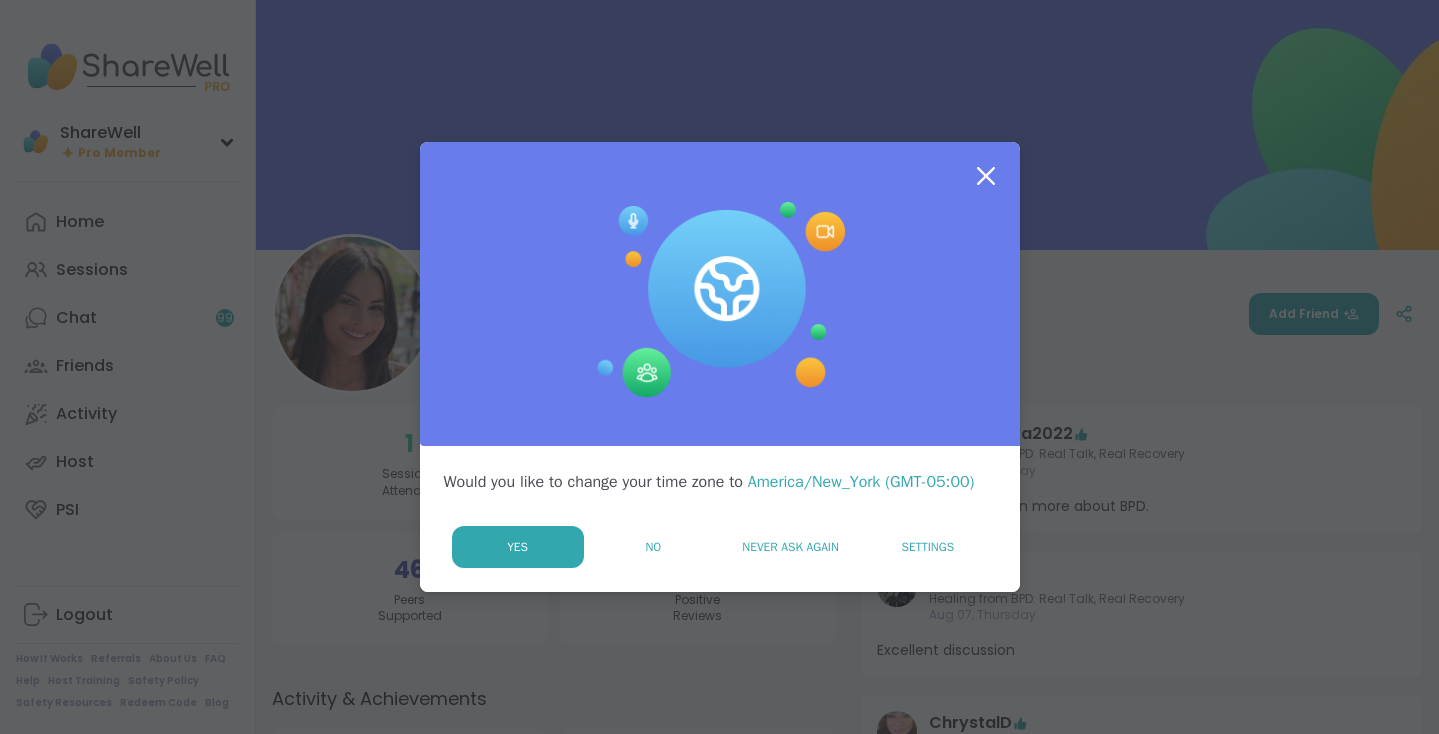 scroll, scrollTop: 0, scrollLeft: 0, axis: both 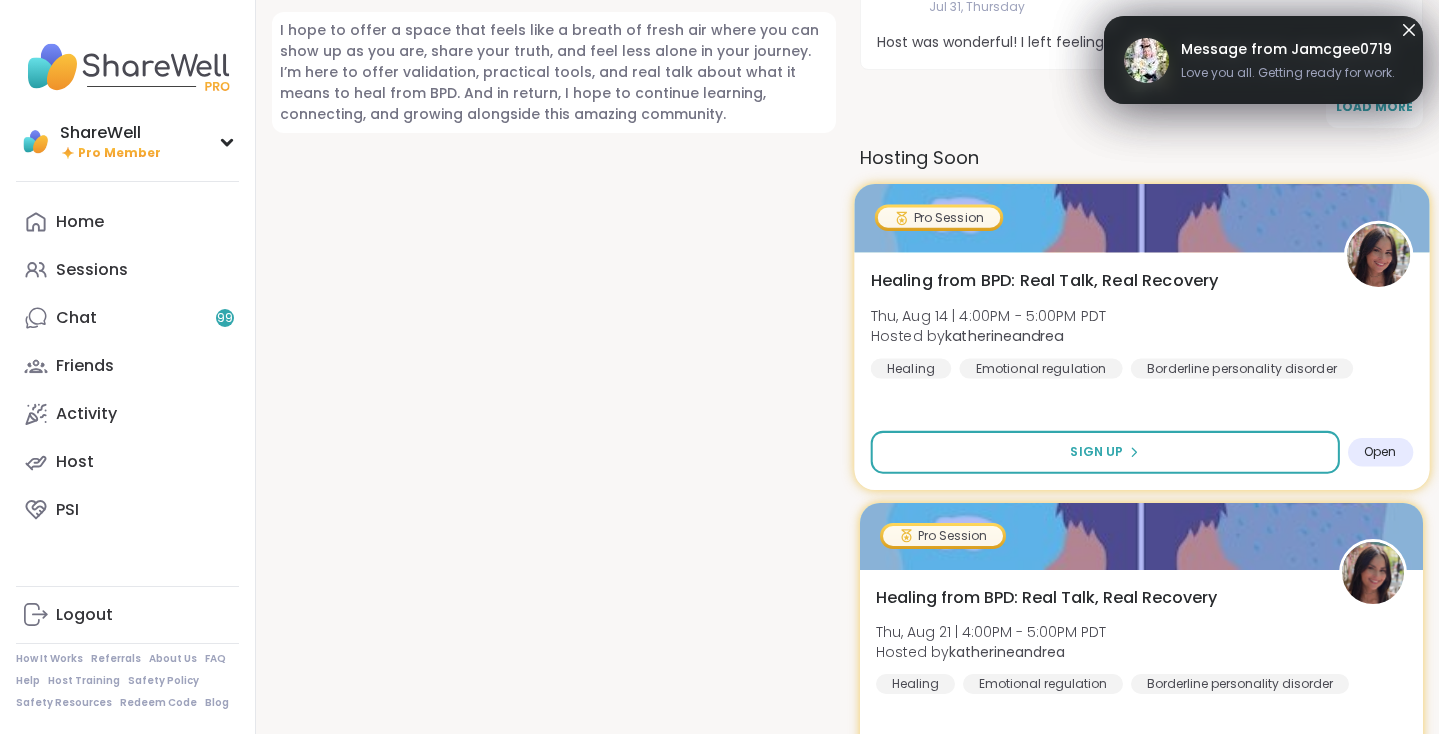 click on "Healing from BPD: Real Talk, Real Recovery Thu, Aug 14 | 4:00PM - 5:00PM PDT Hosted by  katherineandrea Healing Emotional regulation Borderline personality disorder Sign Up Open" at bounding box center [1141, 371] 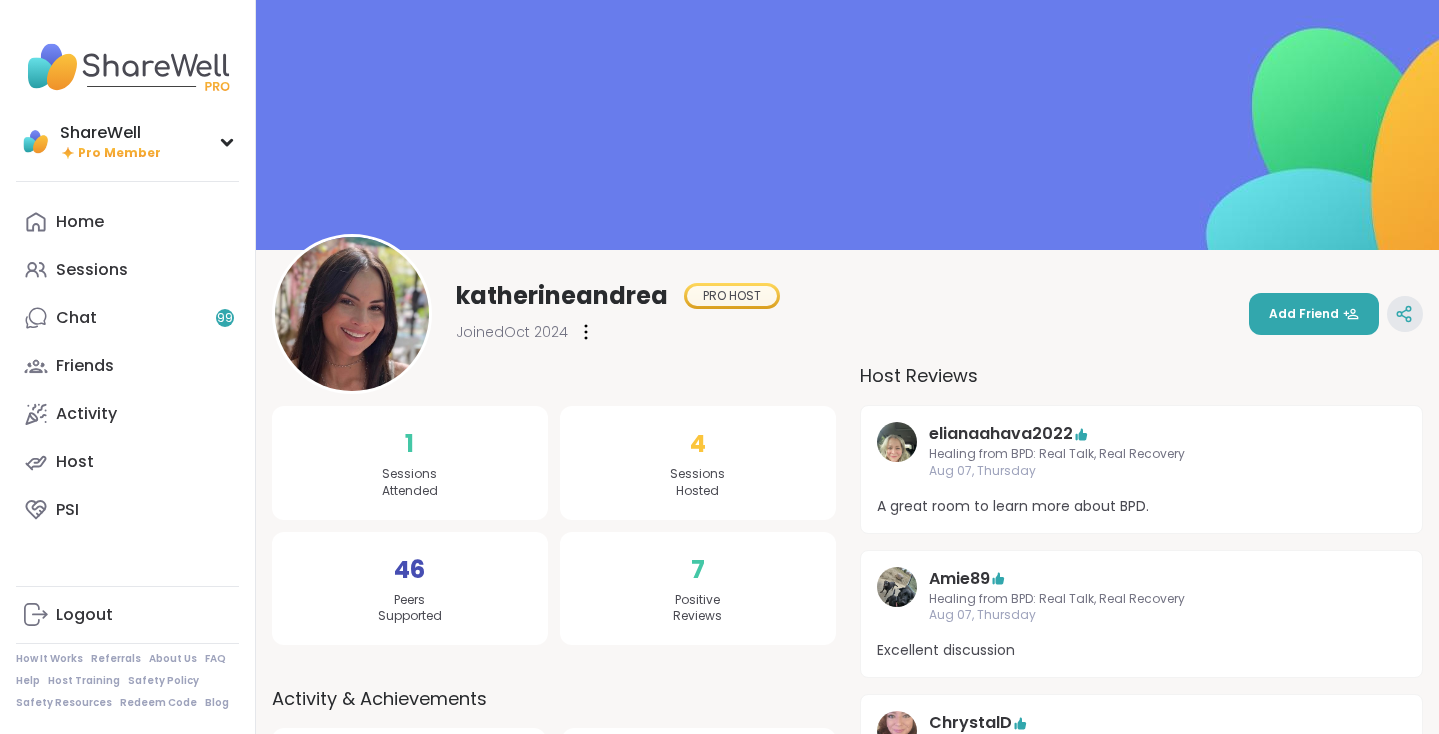 scroll, scrollTop: 0, scrollLeft: 0, axis: both 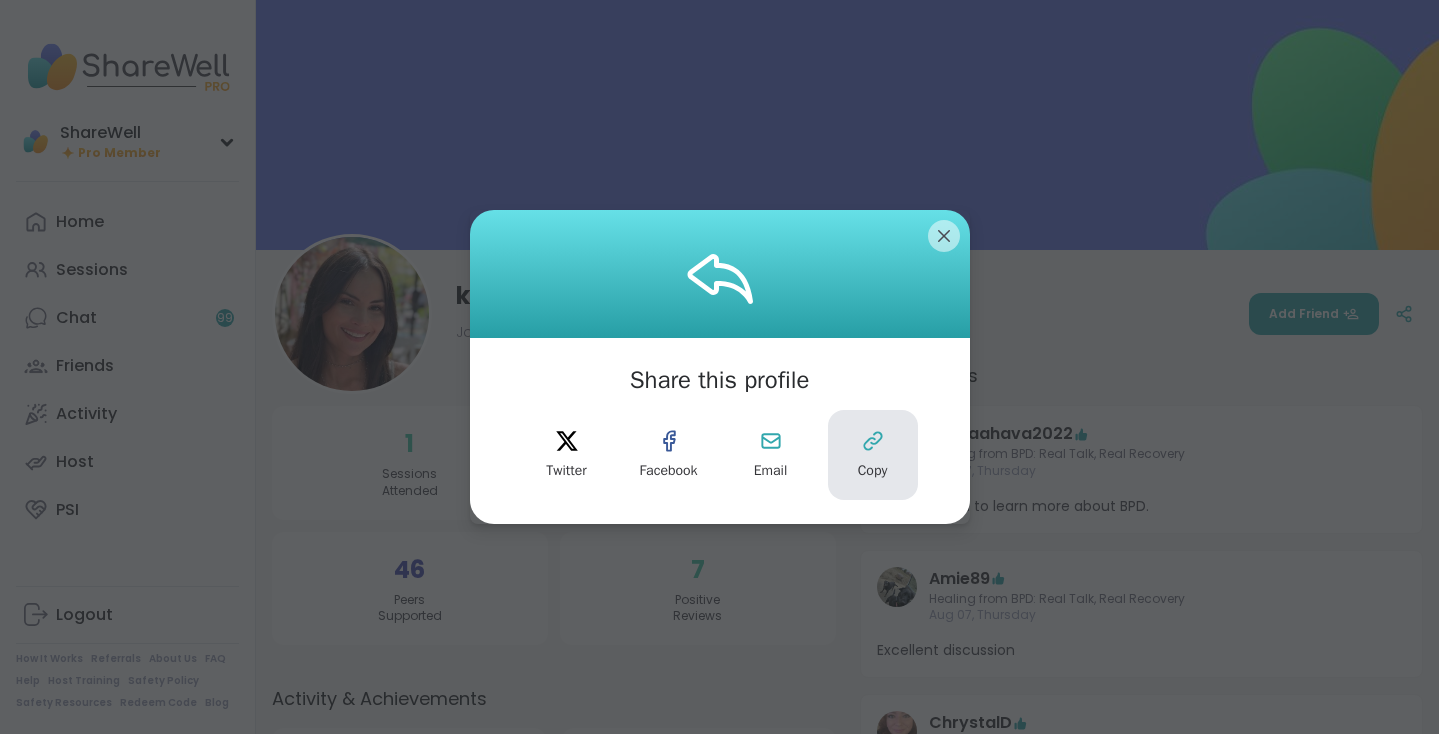click on "Copy" at bounding box center [873, 471] 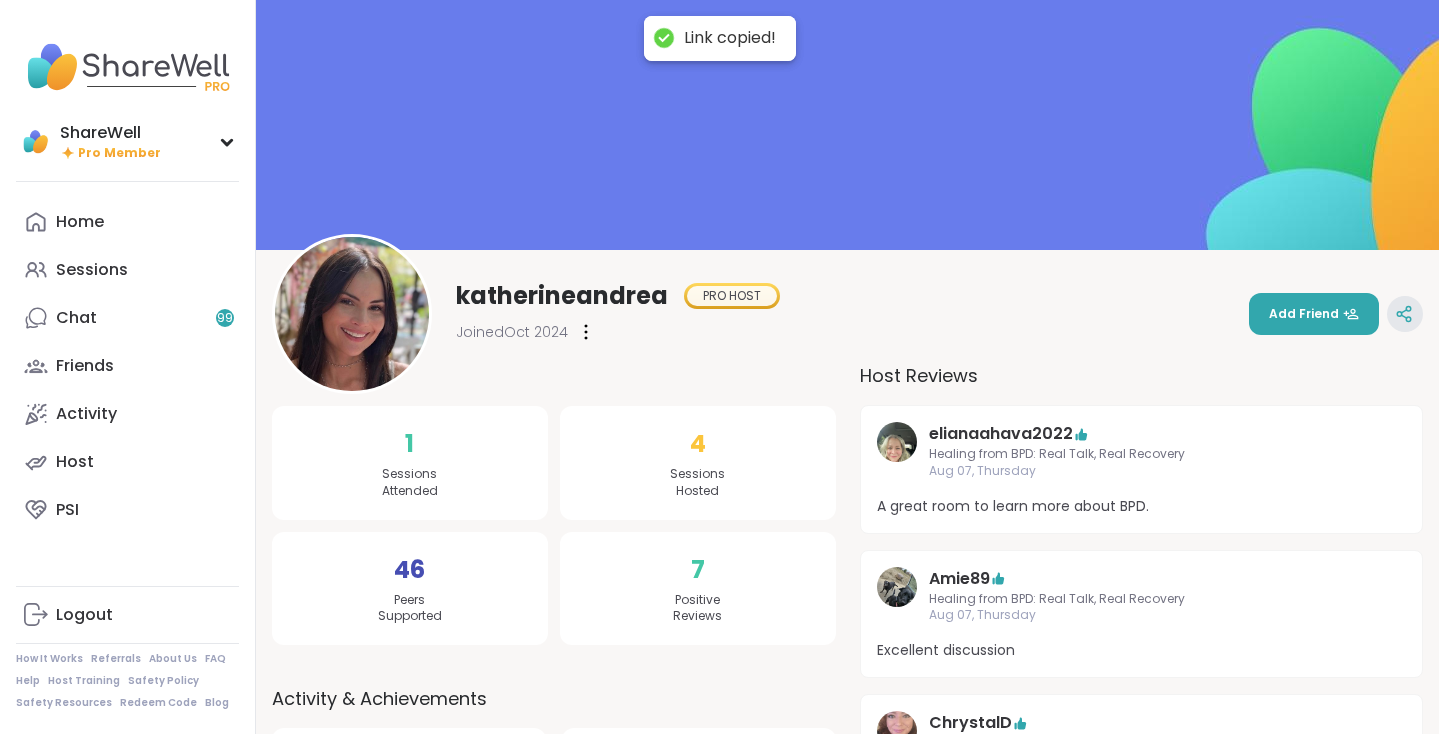 click 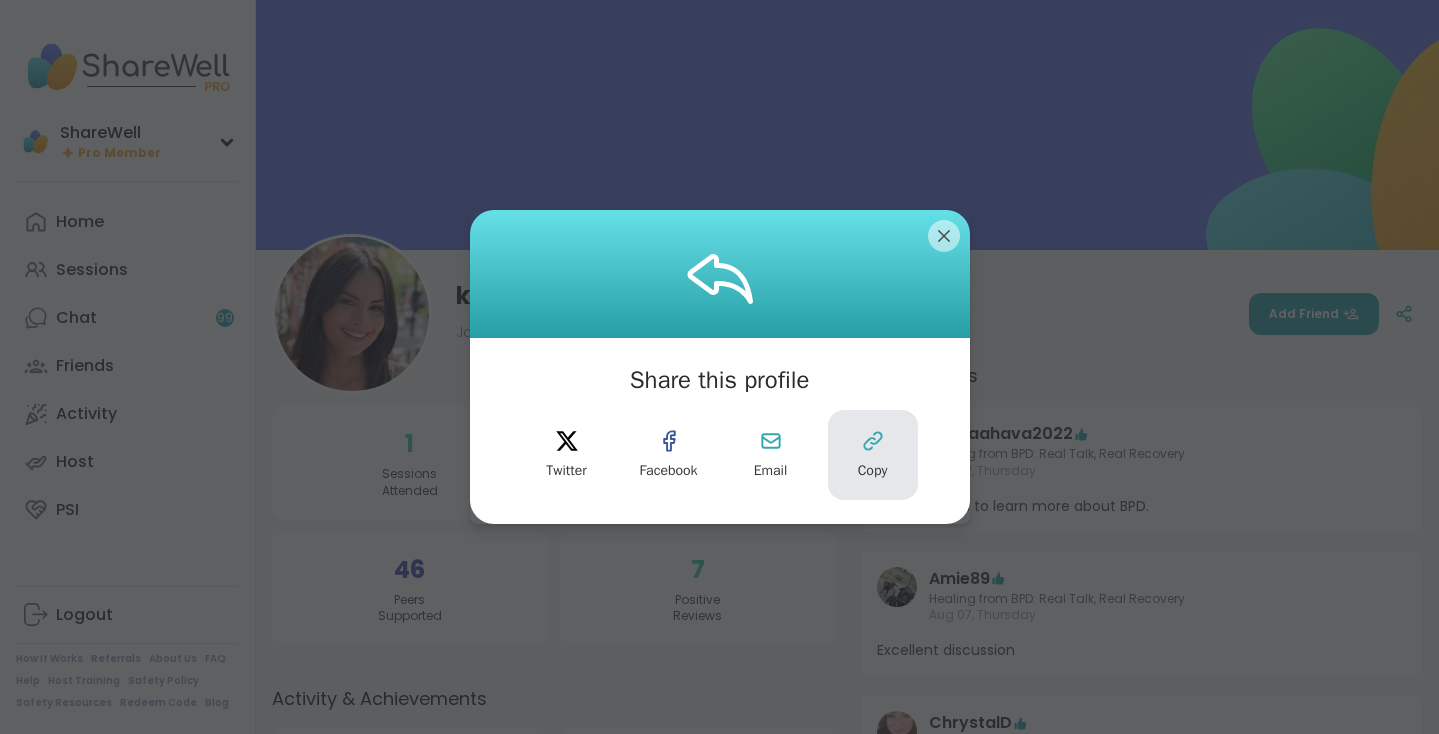 click 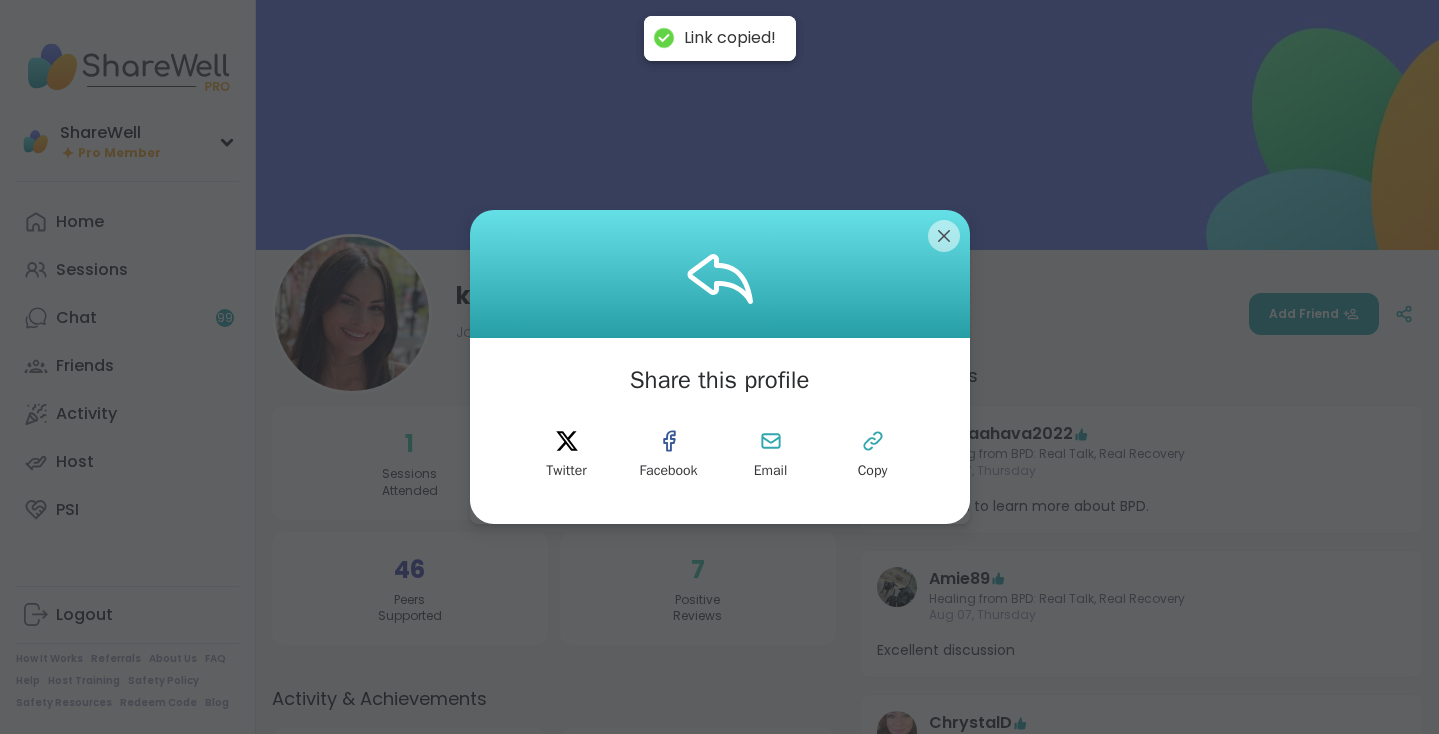 click at bounding box center (720, 274) 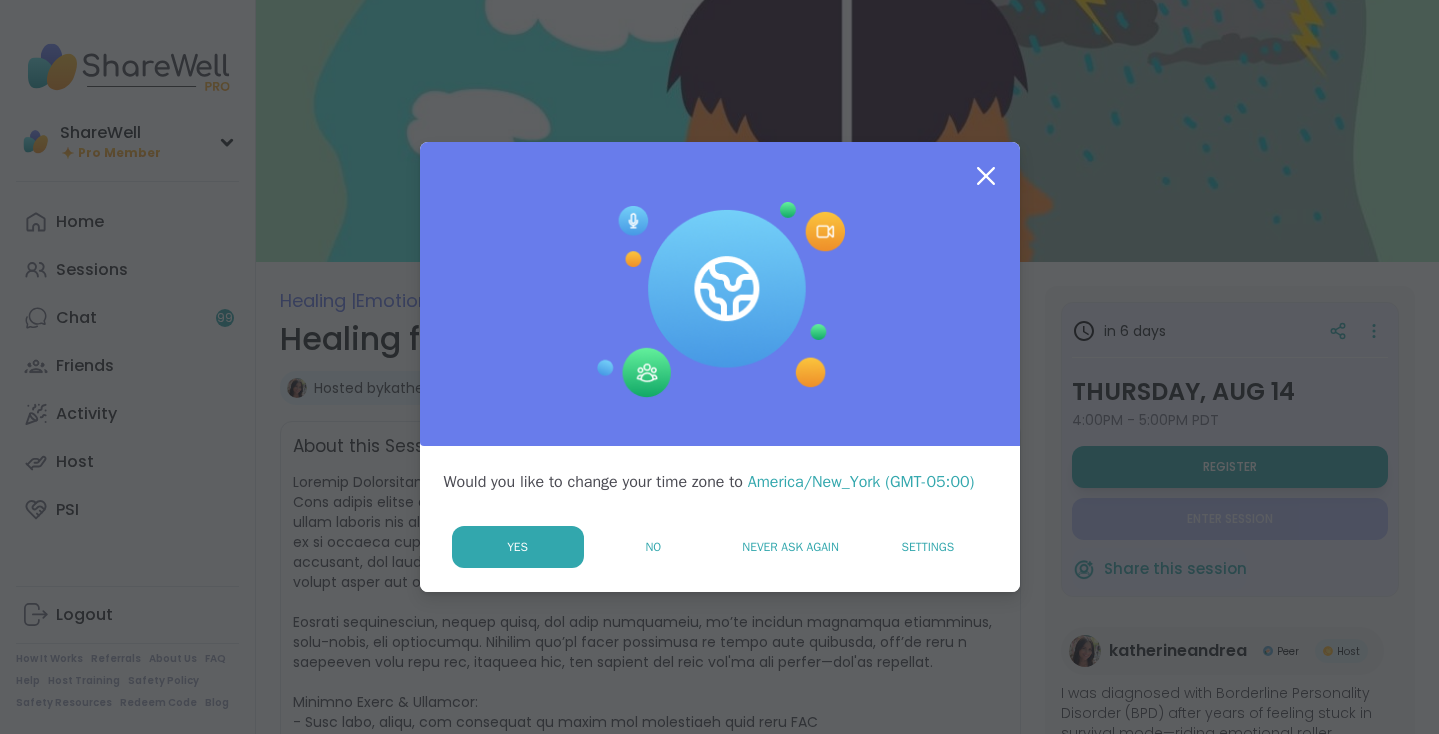 scroll, scrollTop: 0, scrollLeft: 0, axis: both 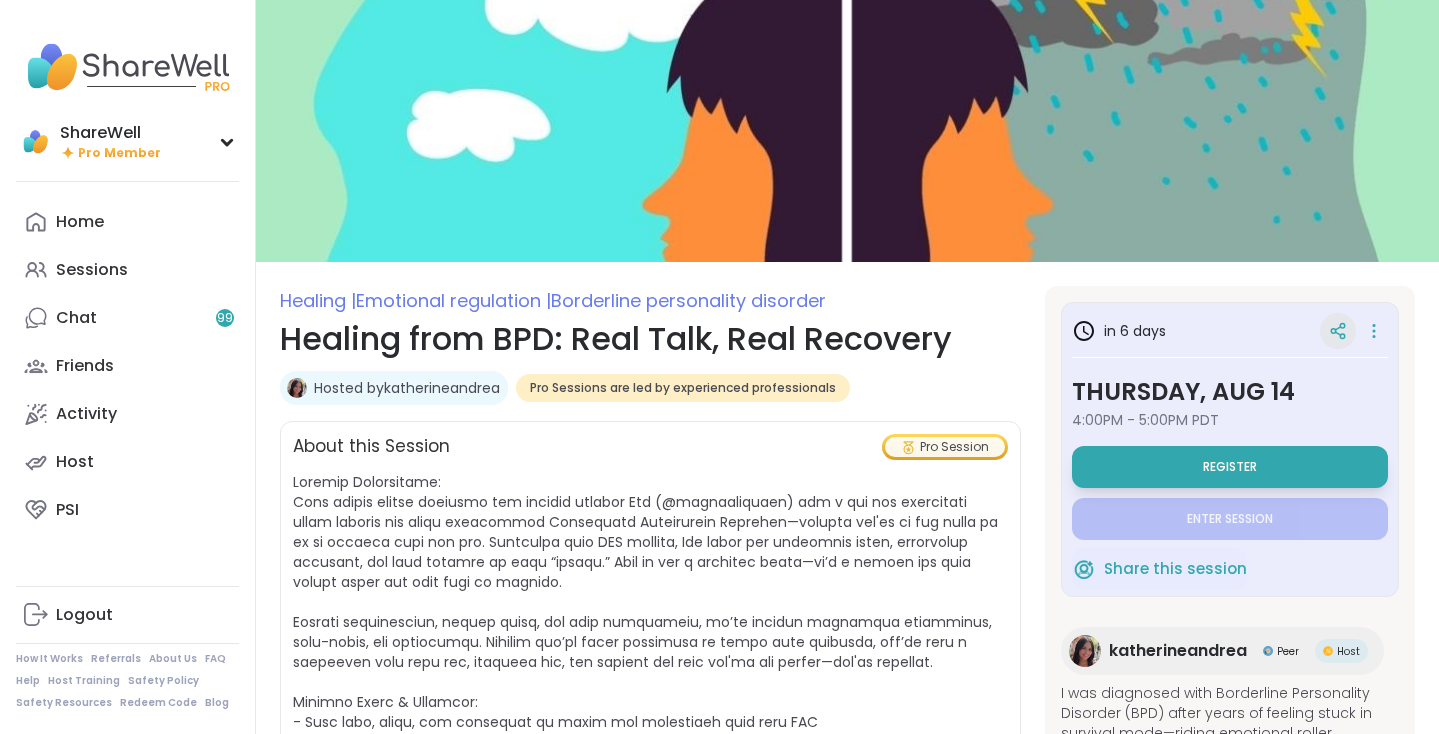 click 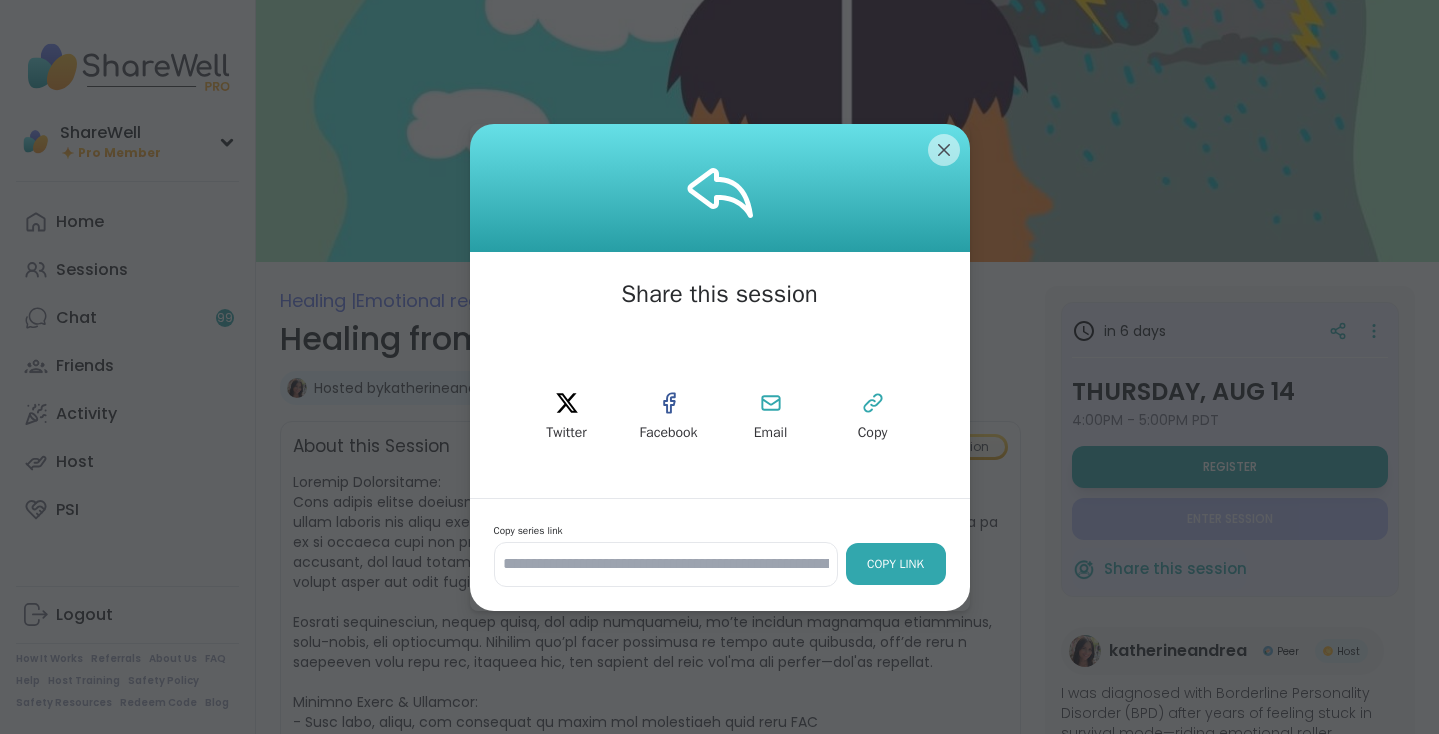 click on "Copy Link" at bounding box center (896, 564) 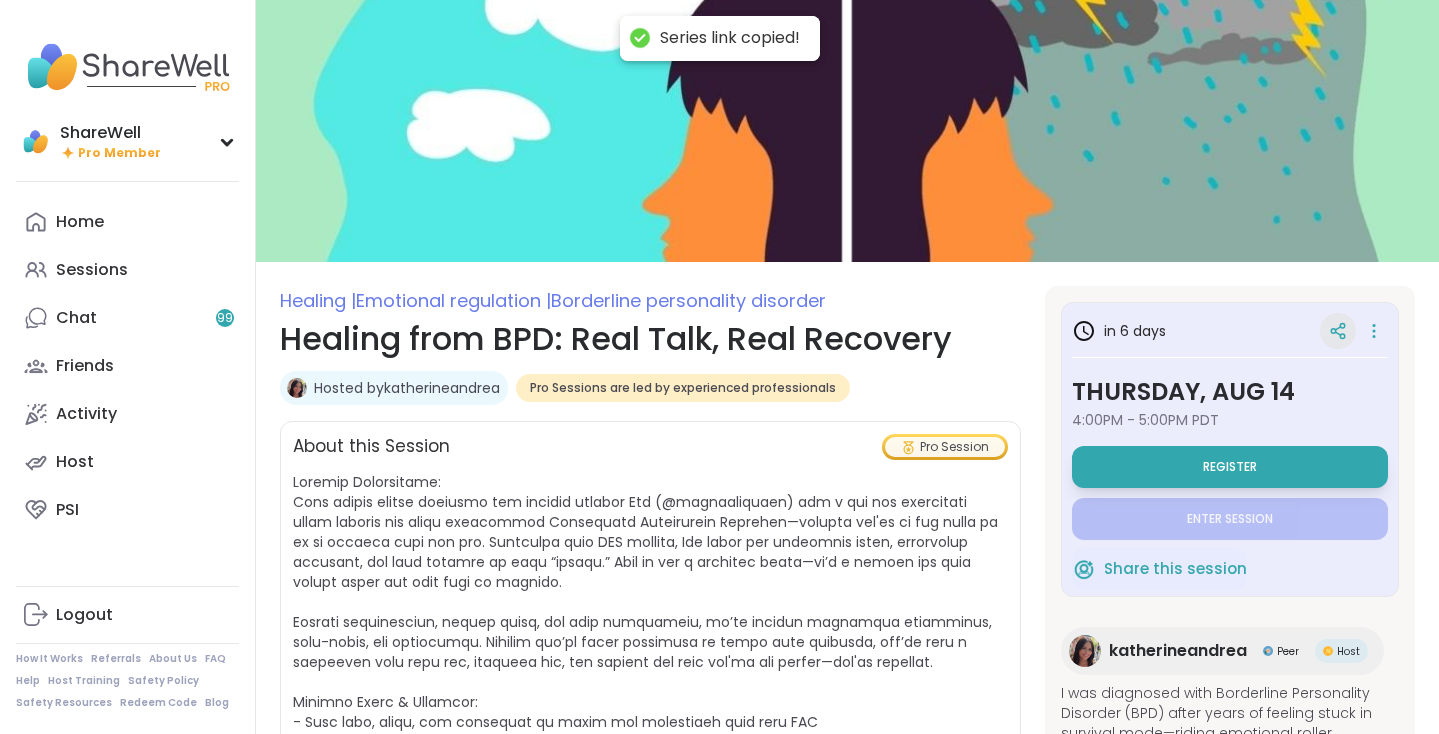 click 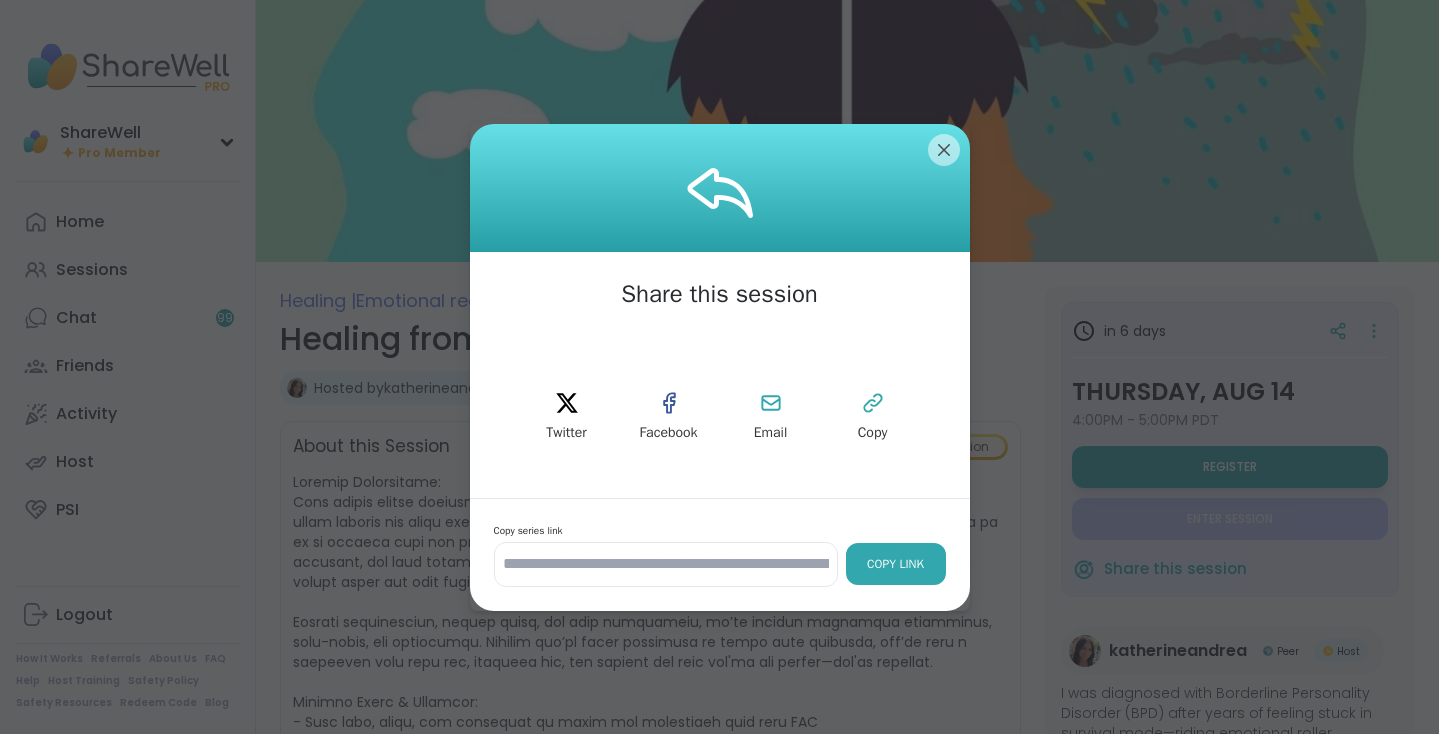 click on "Copy Link" at bounding box center (896, 564) 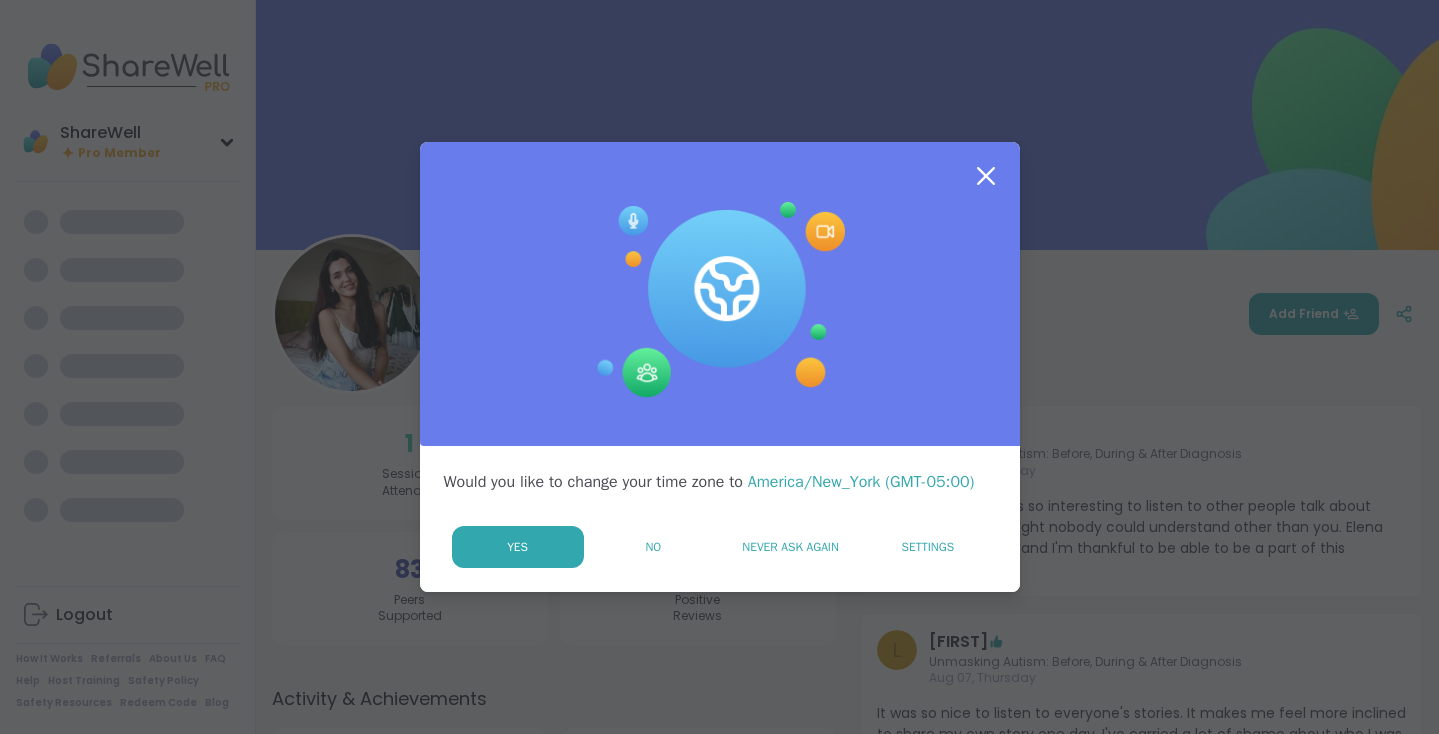 scroll, scrollTop: 0, scrollLeft: 0, axis: both 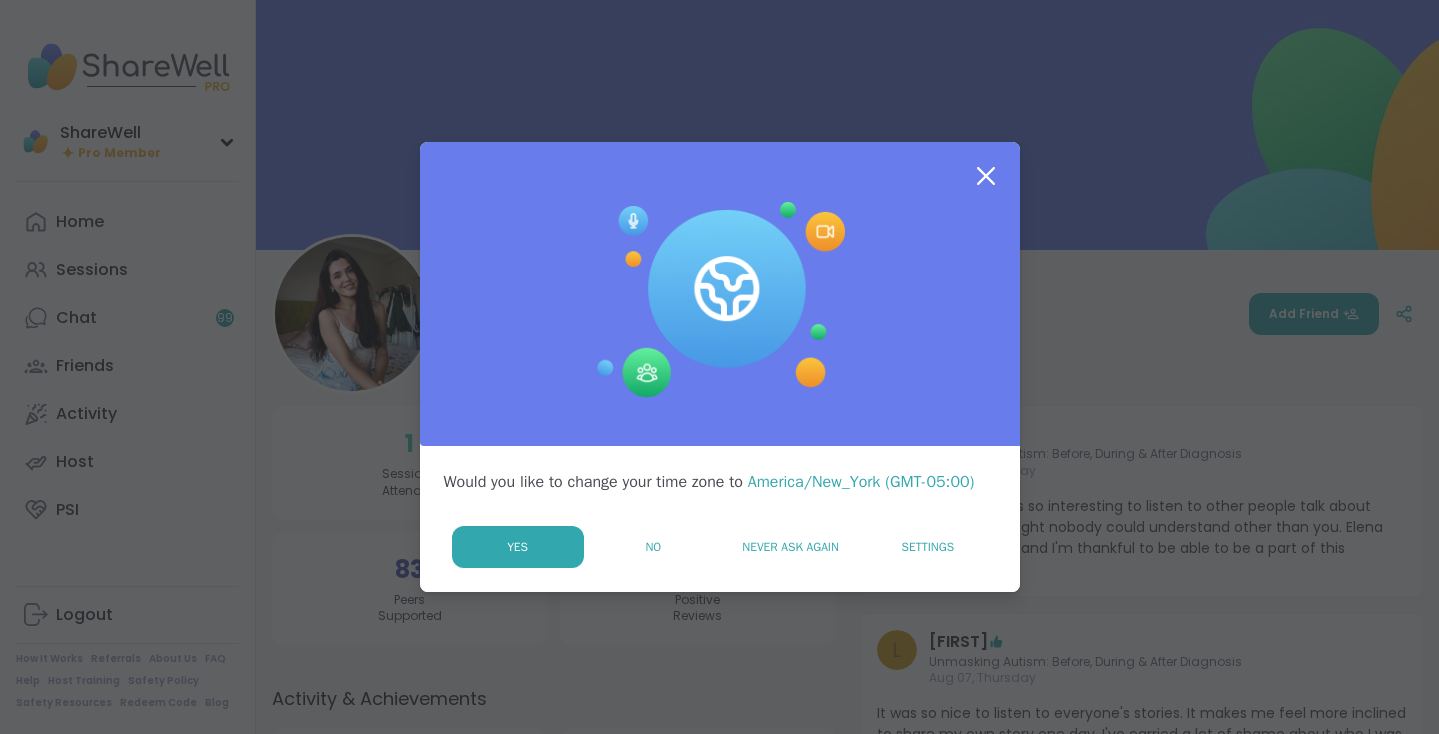 click 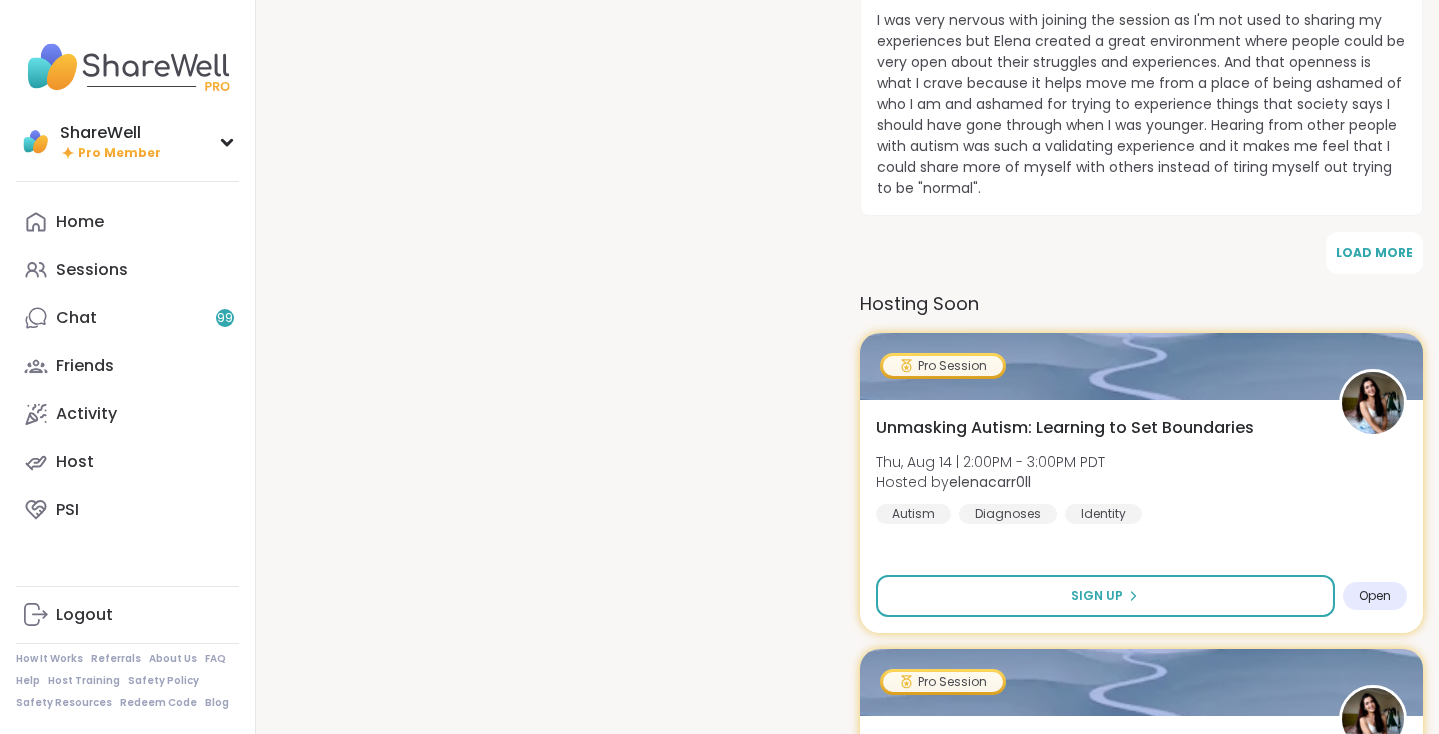 scroll, scrollTop: 1483, scrollLeft: 0, axis: vertical 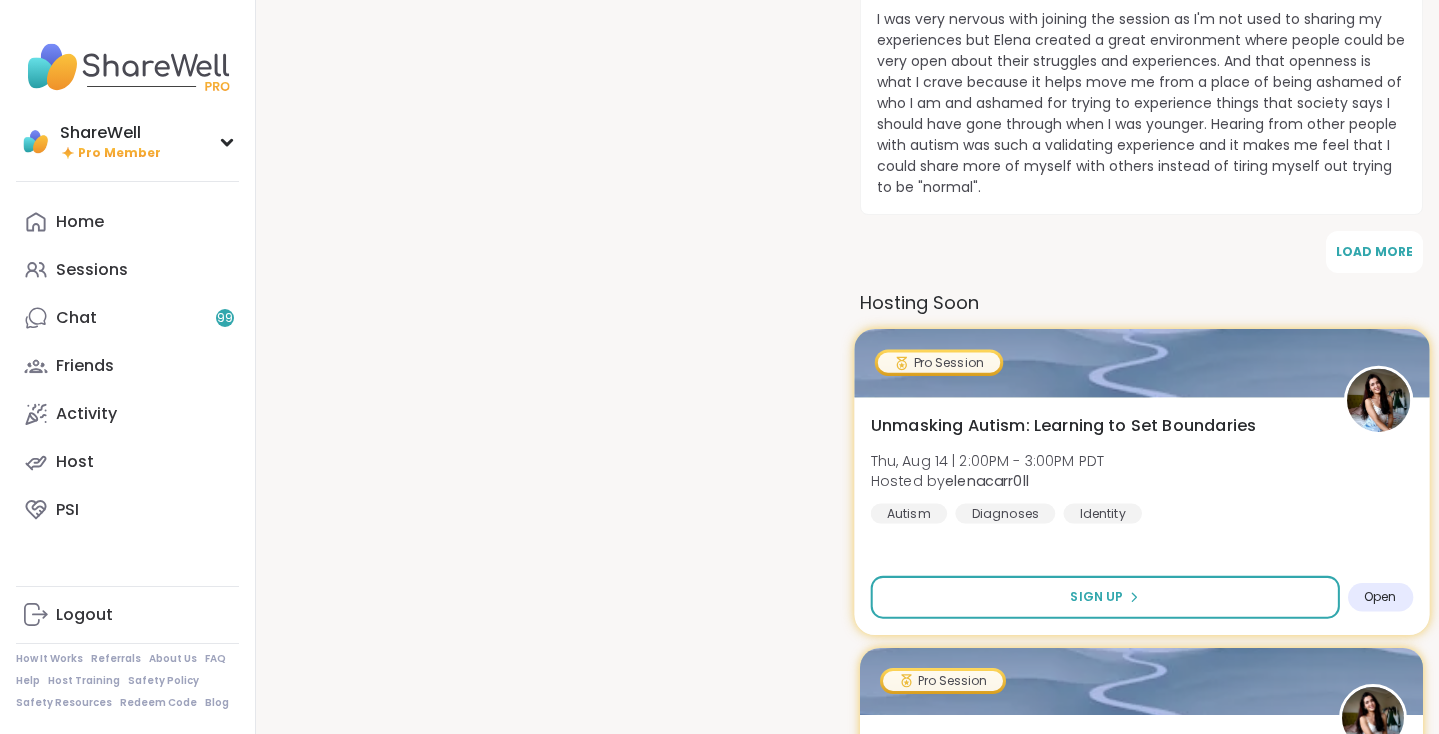 click at bounding box center [1141, 363] 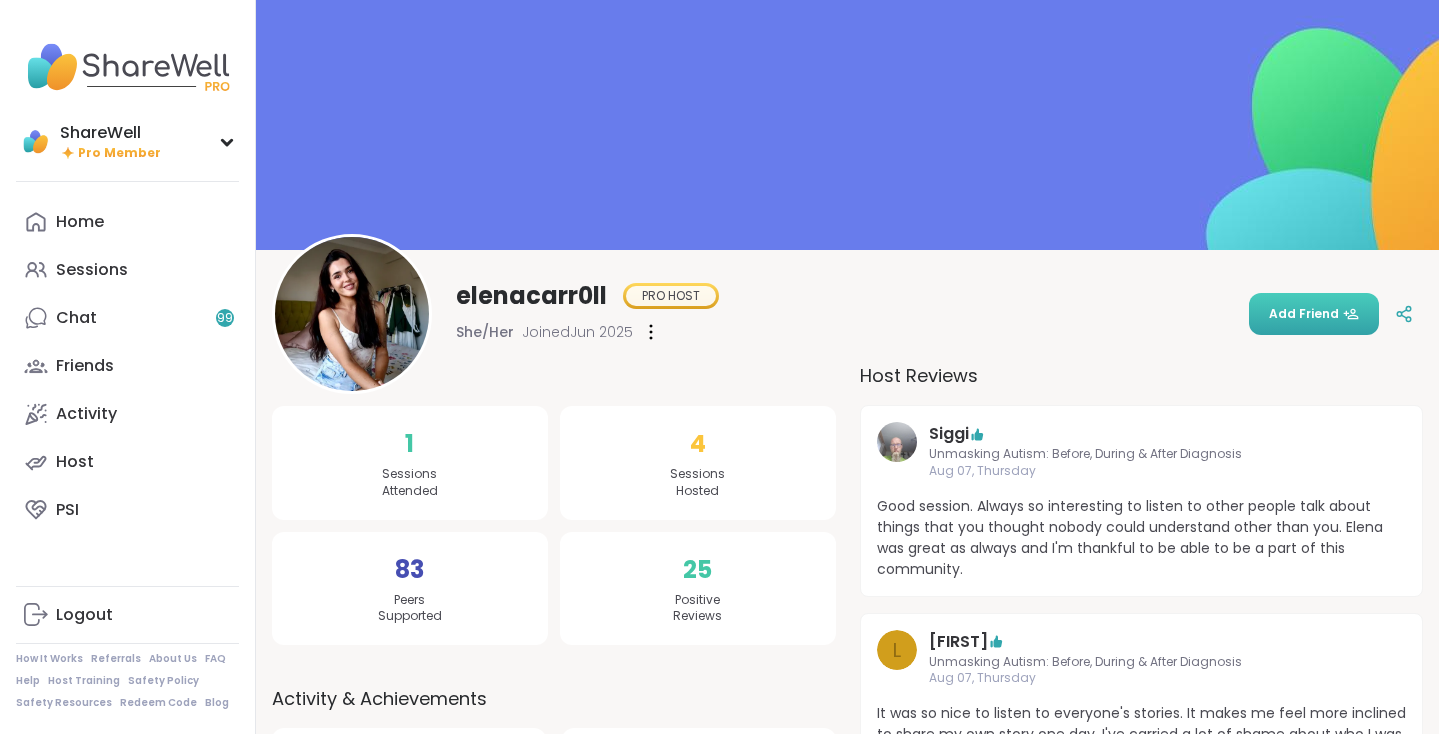 scroll, scrollTop: 0, scrollLeft: 0, axis: both 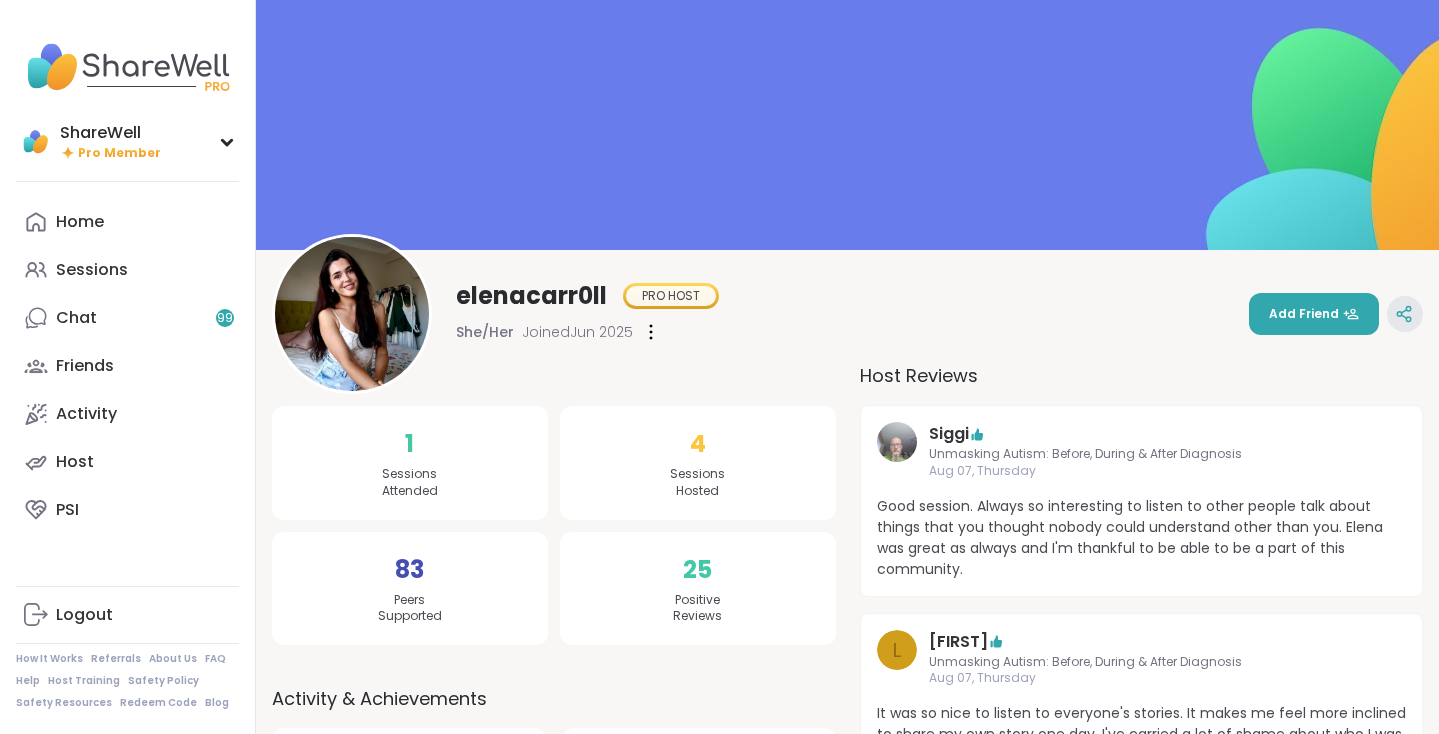 click 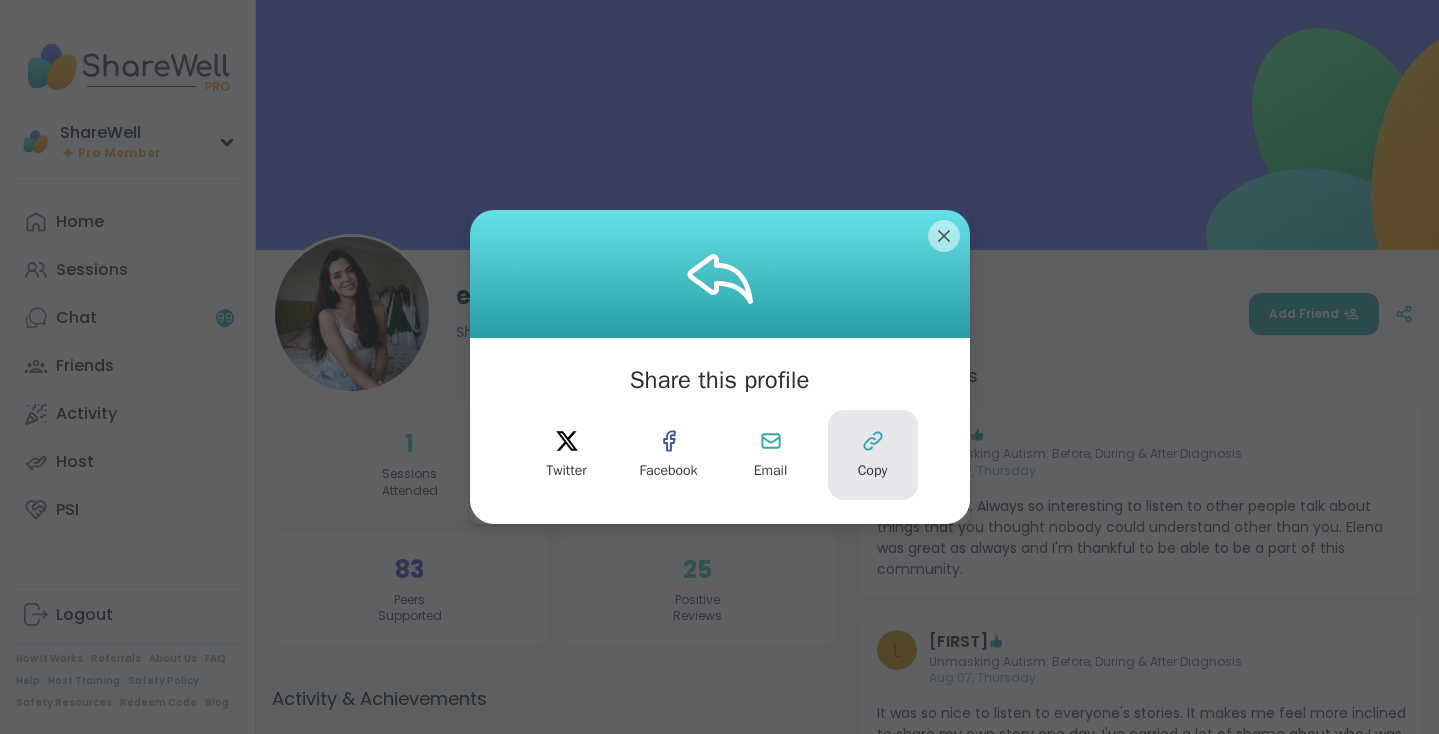 click on "Copy" at bounding box center [873, 455] 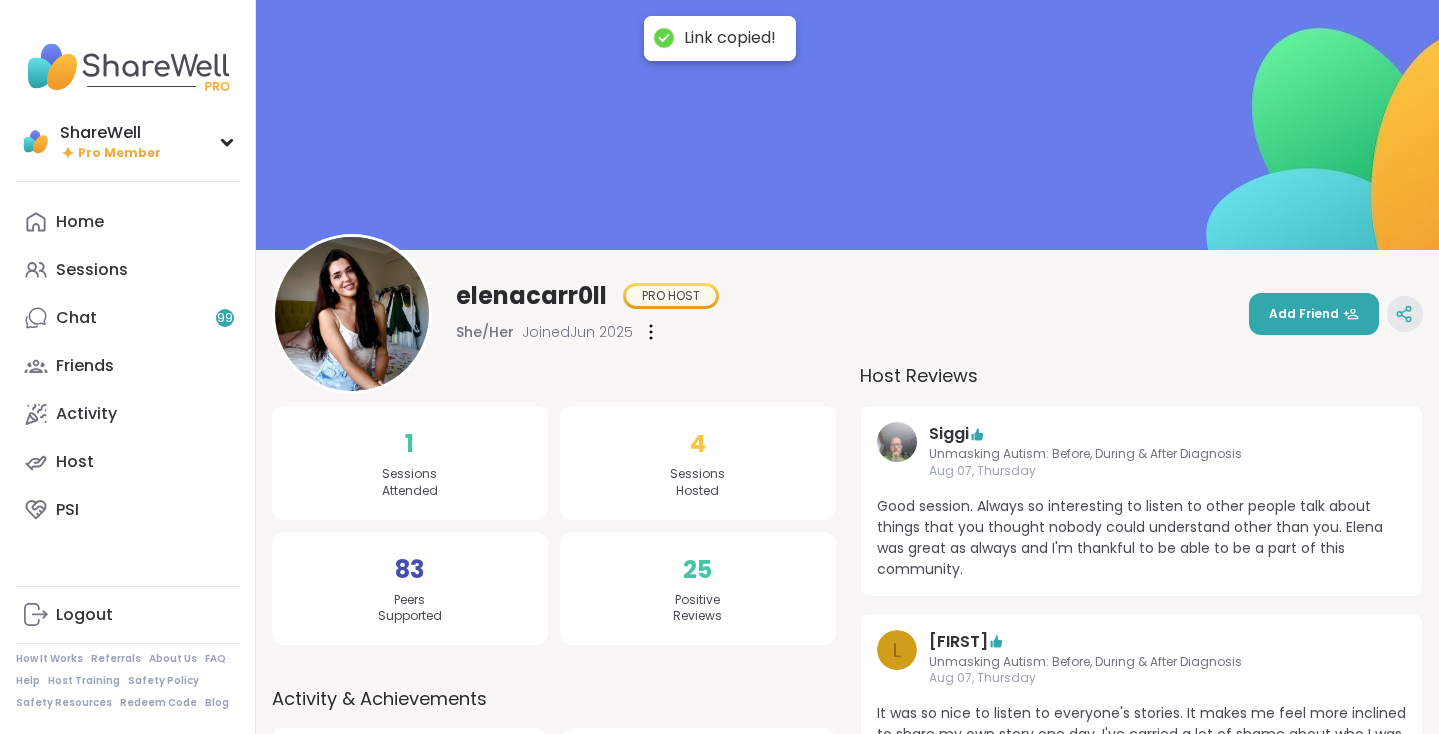 click at bounding box center (1405, 314) 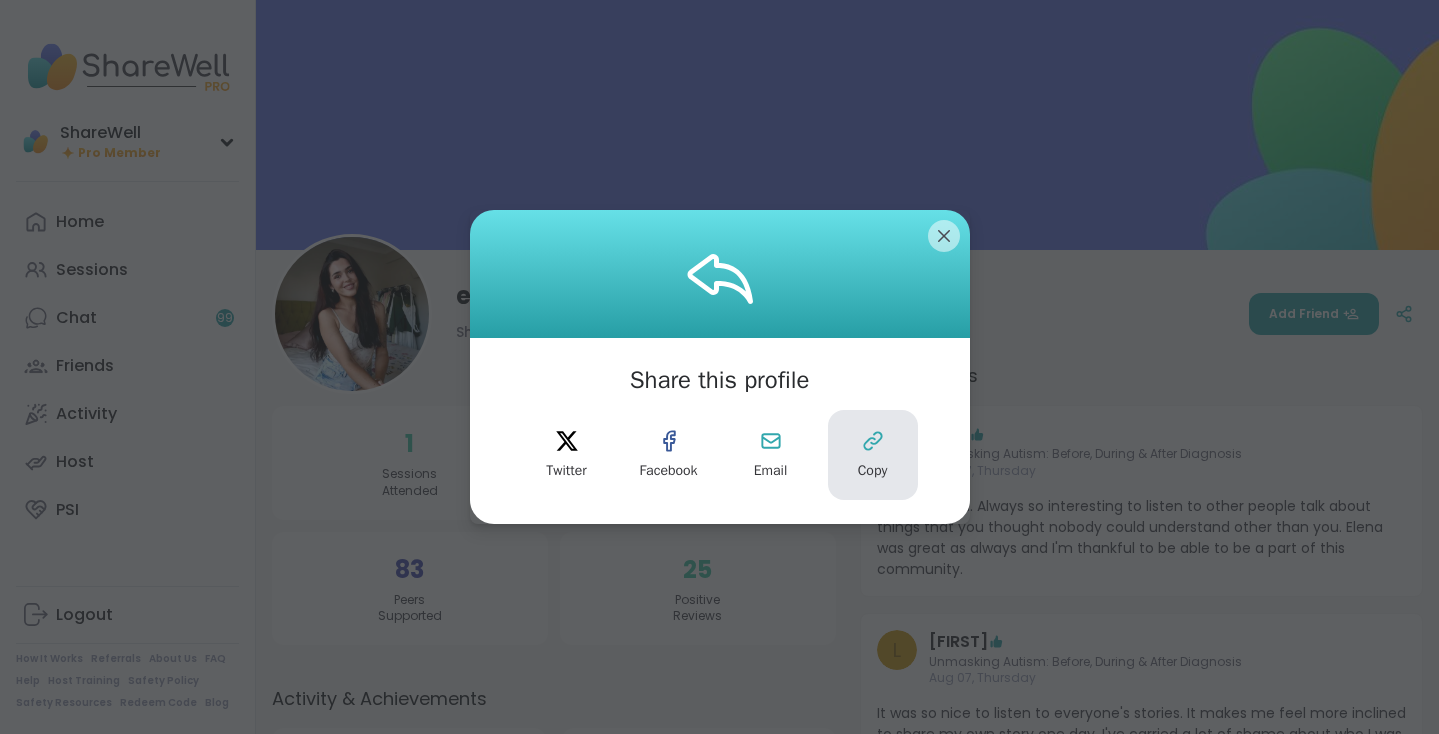 click 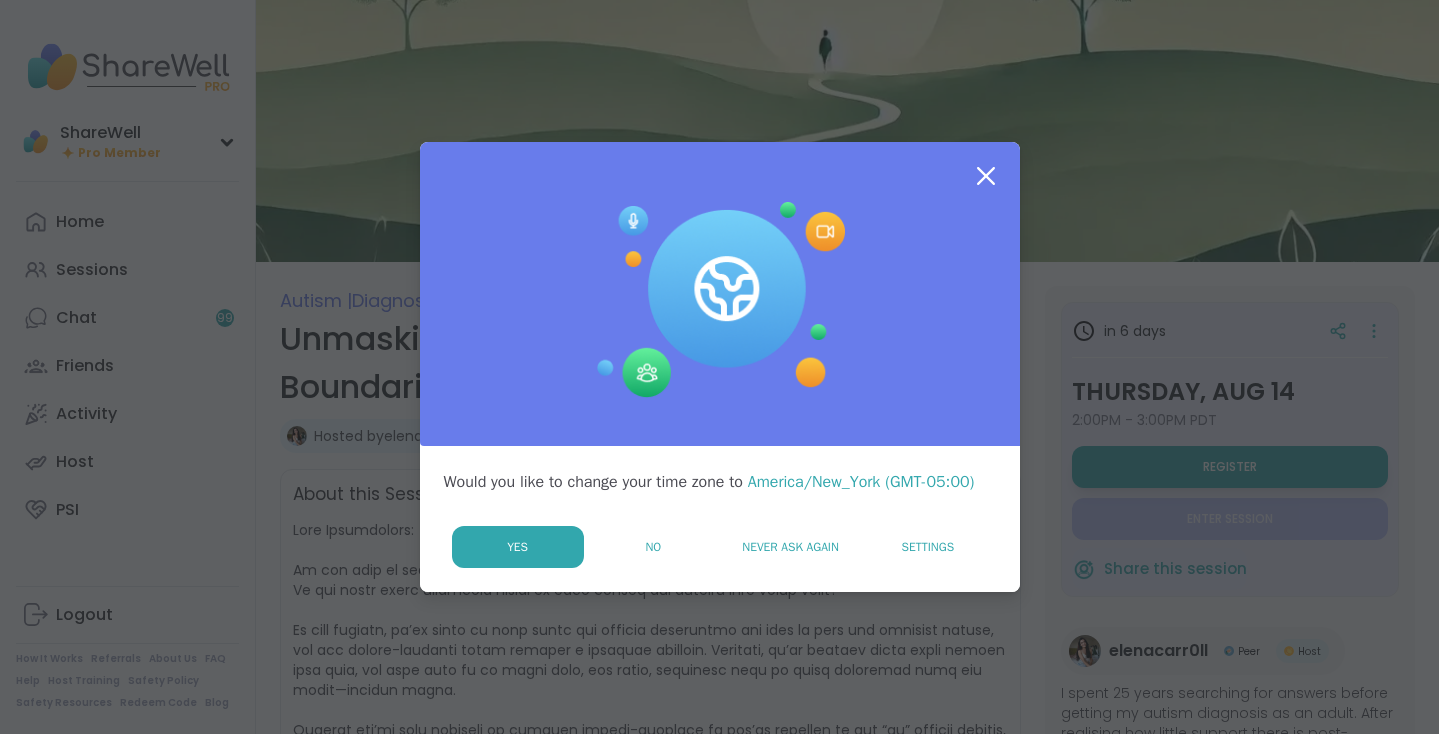 scroll, scrollTop: 0, scrollLeft: 0, axis: both 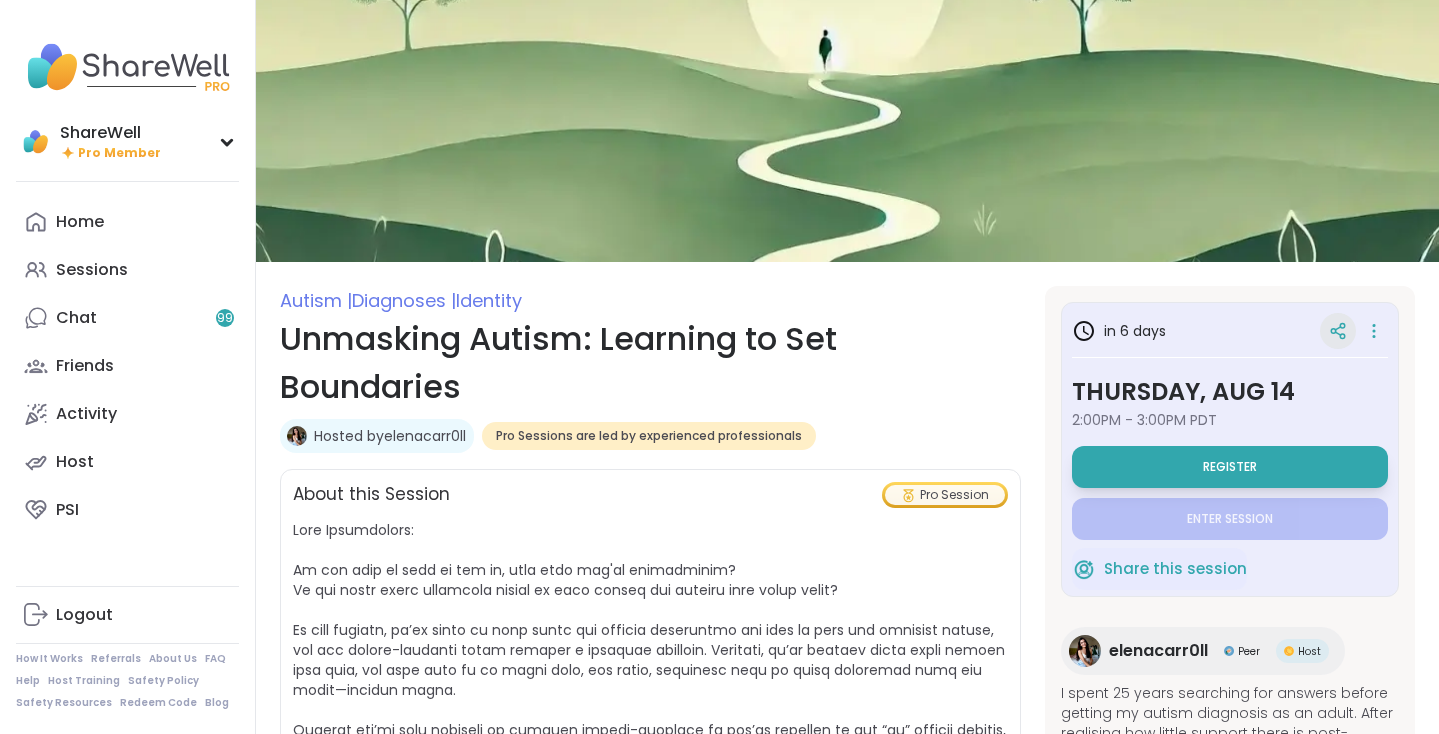 click 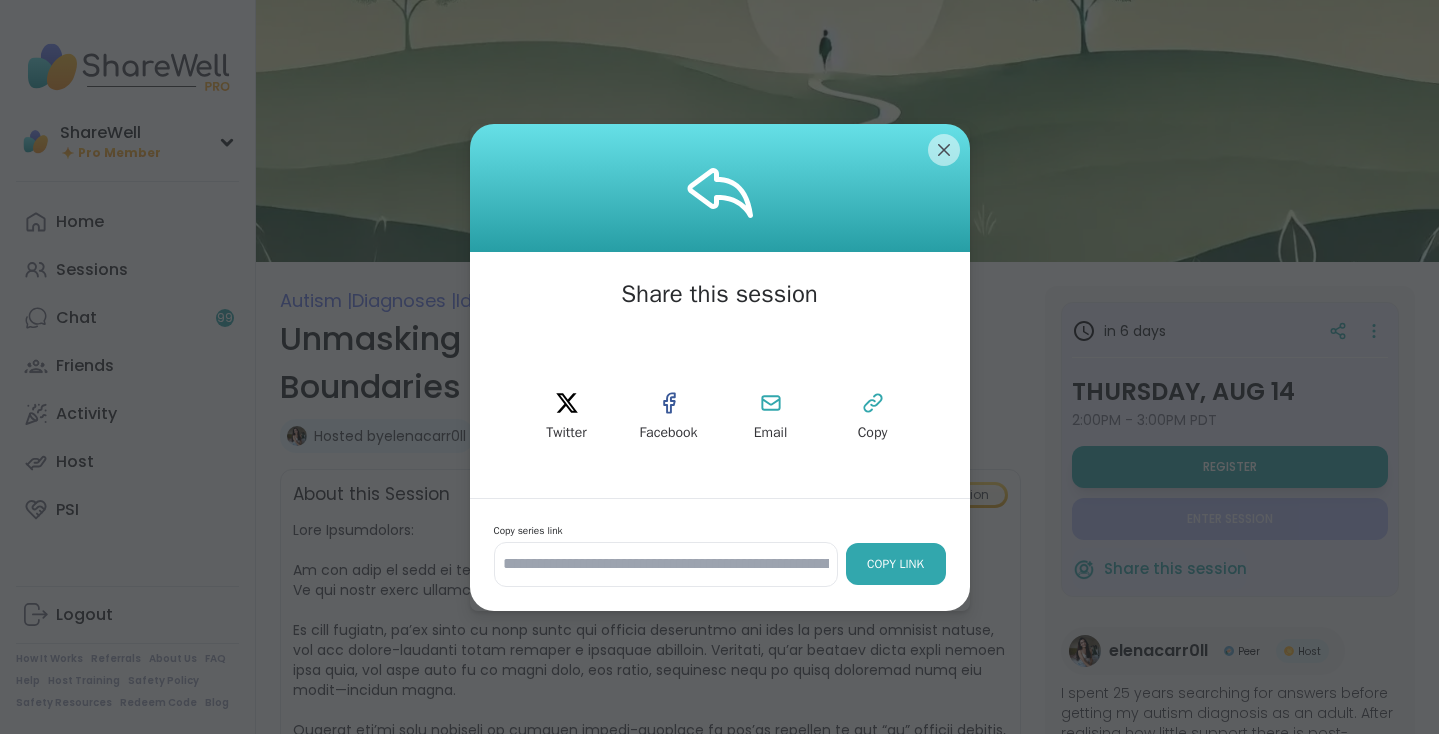 click on "Copy Link" at bounding box center [896, 564] 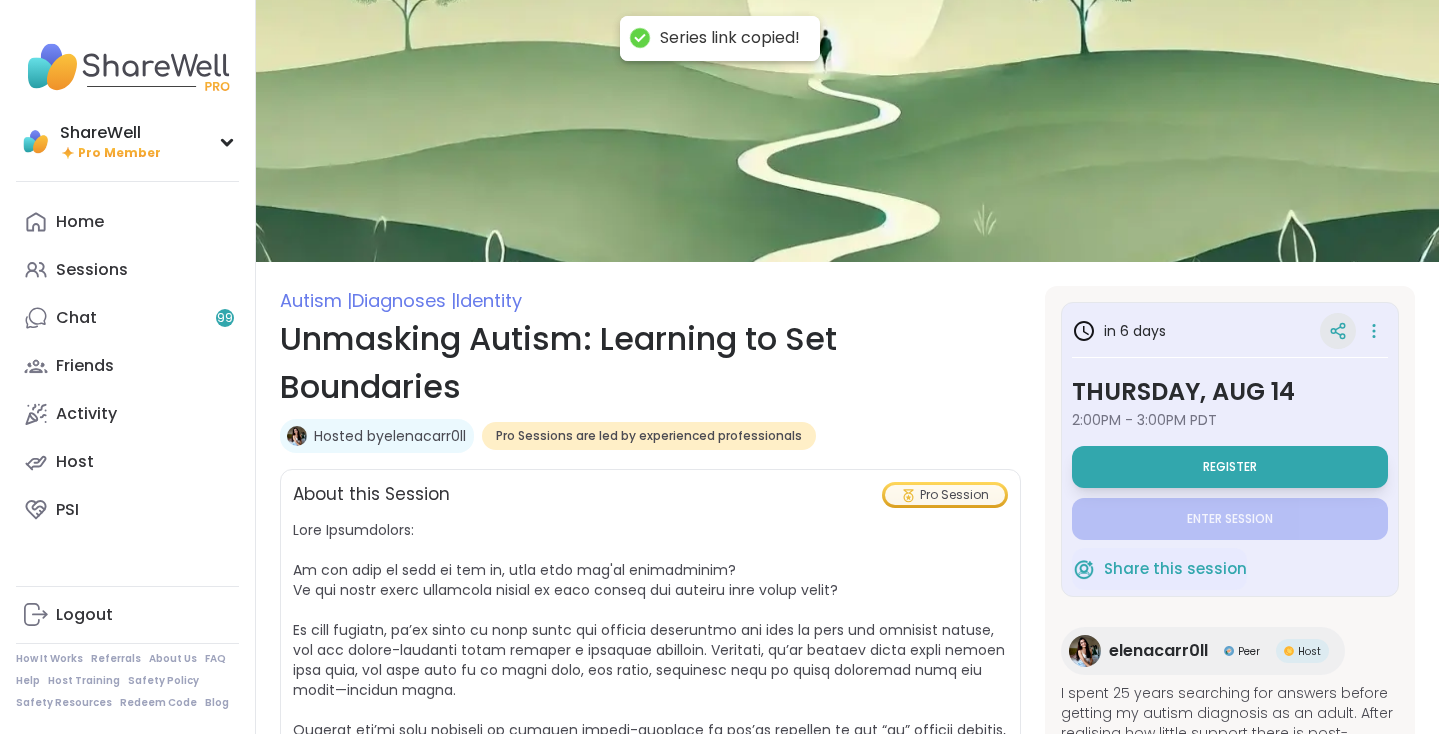 click 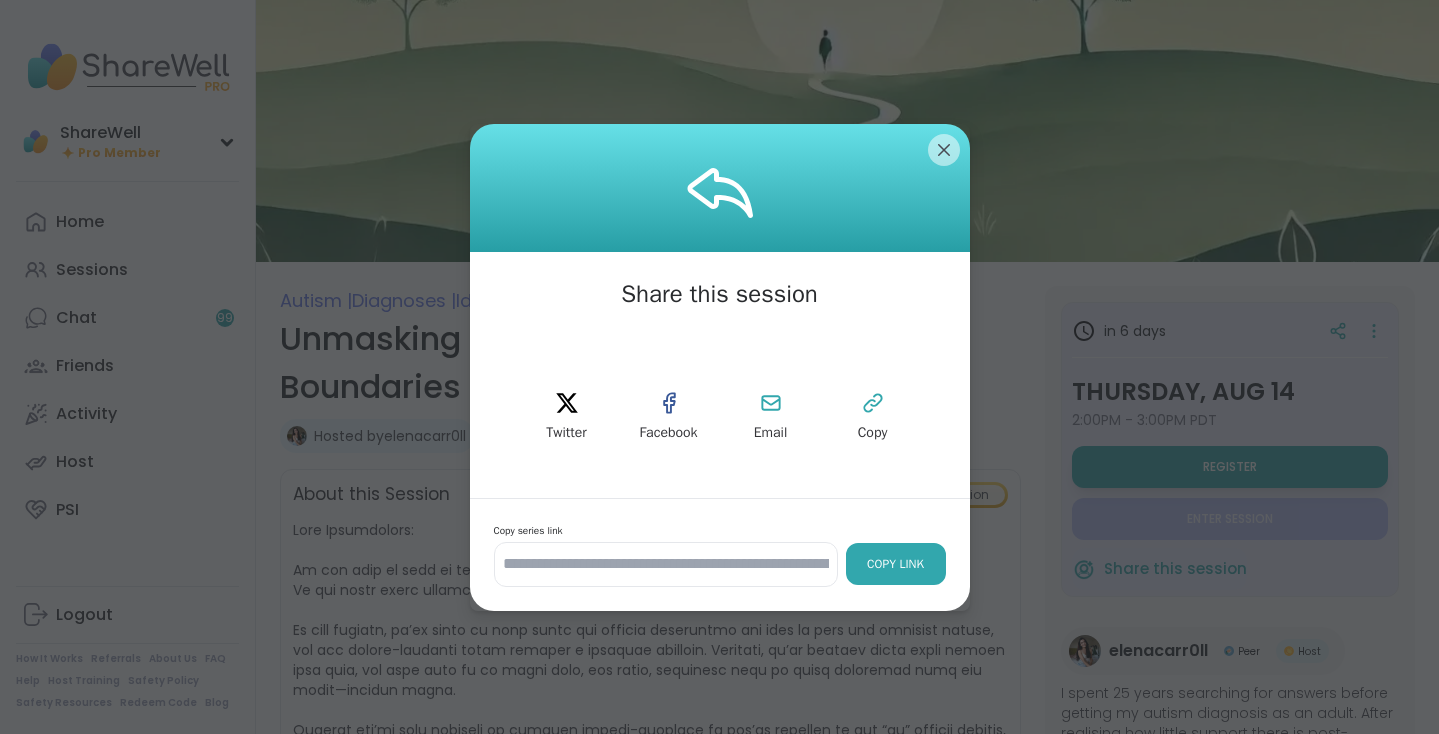 click on "Copy Link" at bounding box center (896, 564) 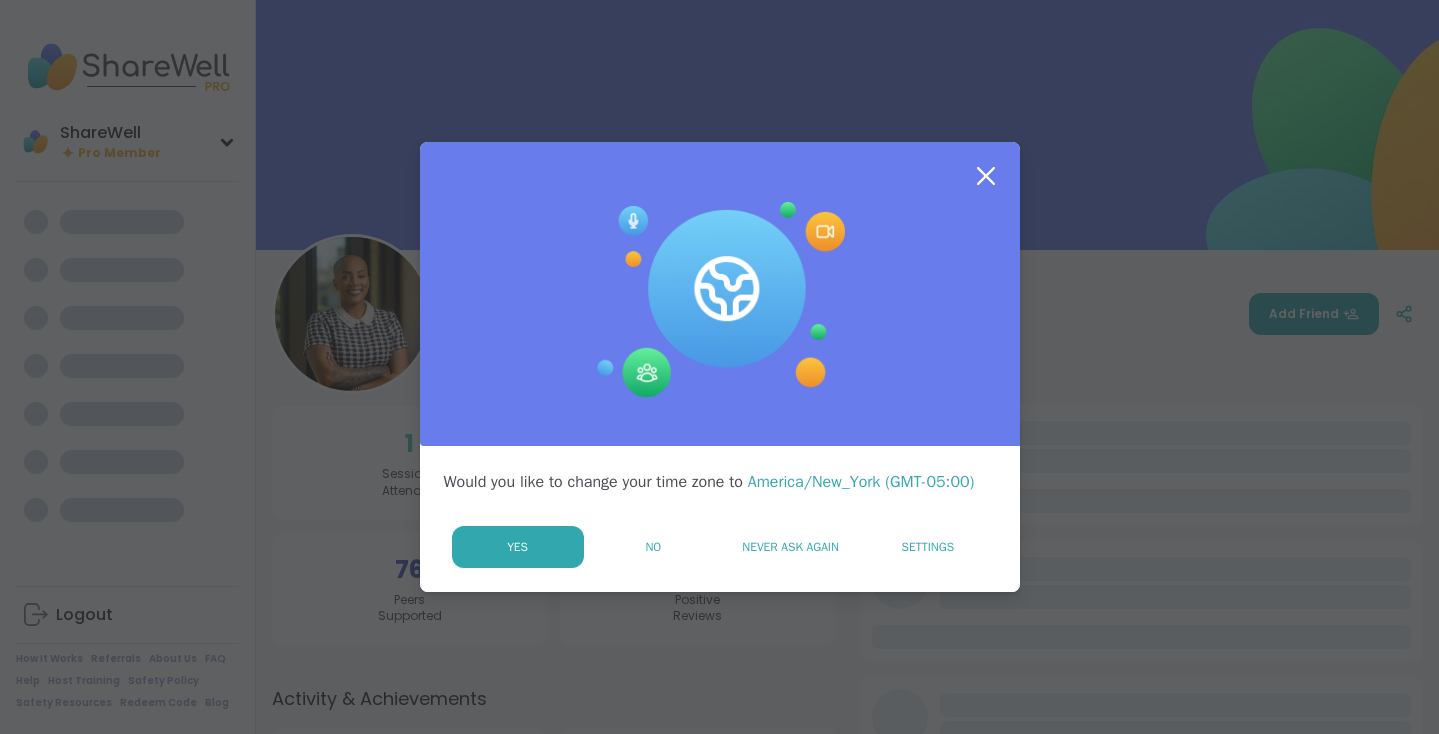 scroll, scrollTop: 0, scrollLeft: 0, axis: both 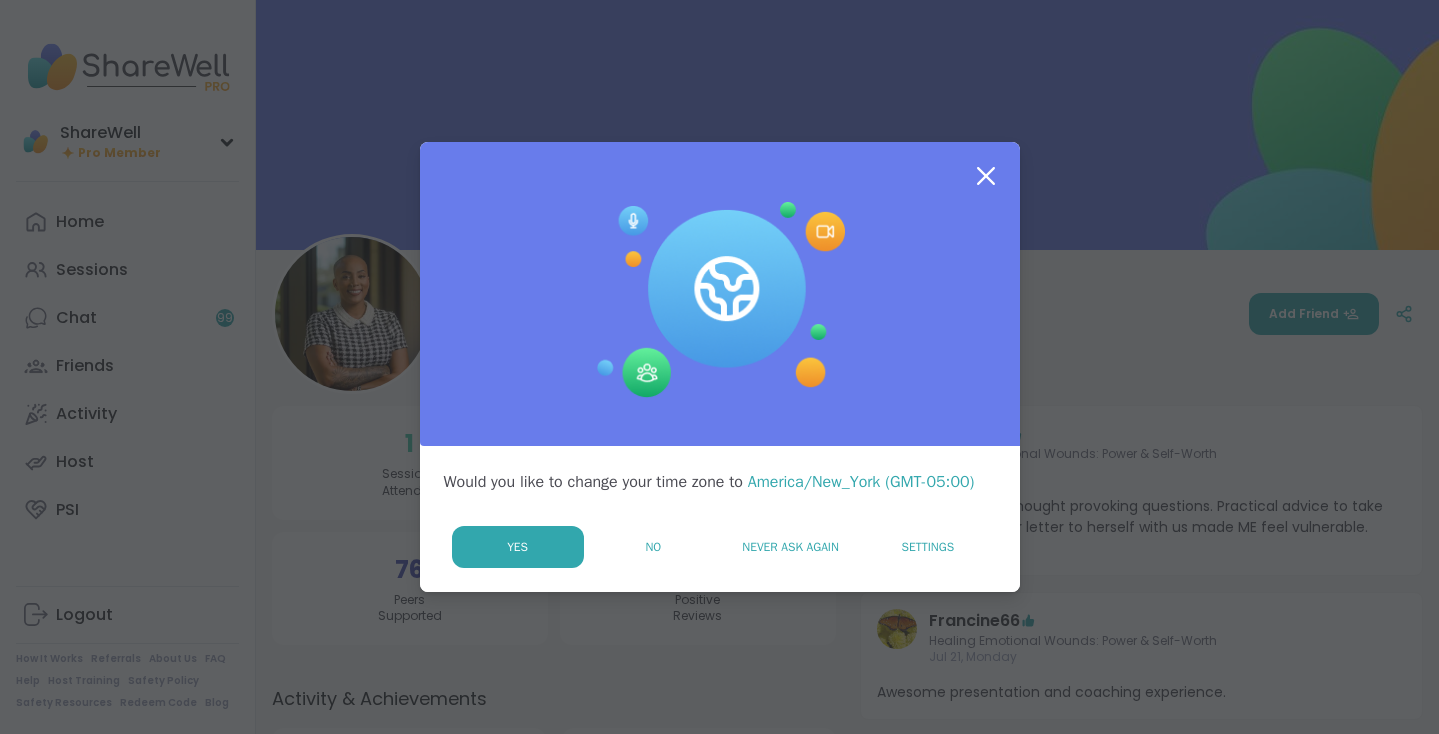 click 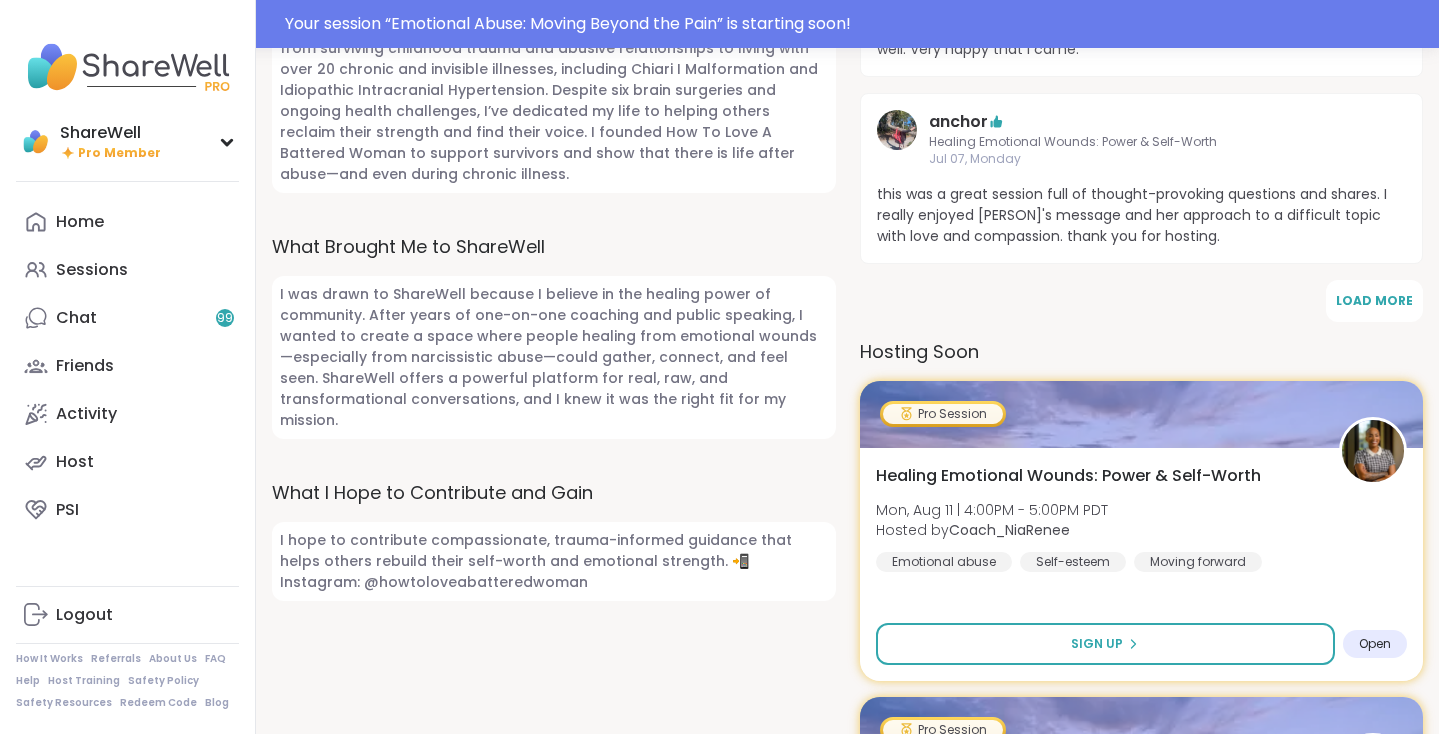 scroll, scrollTop: 1372, scrollLeft: 0, axis: vertical 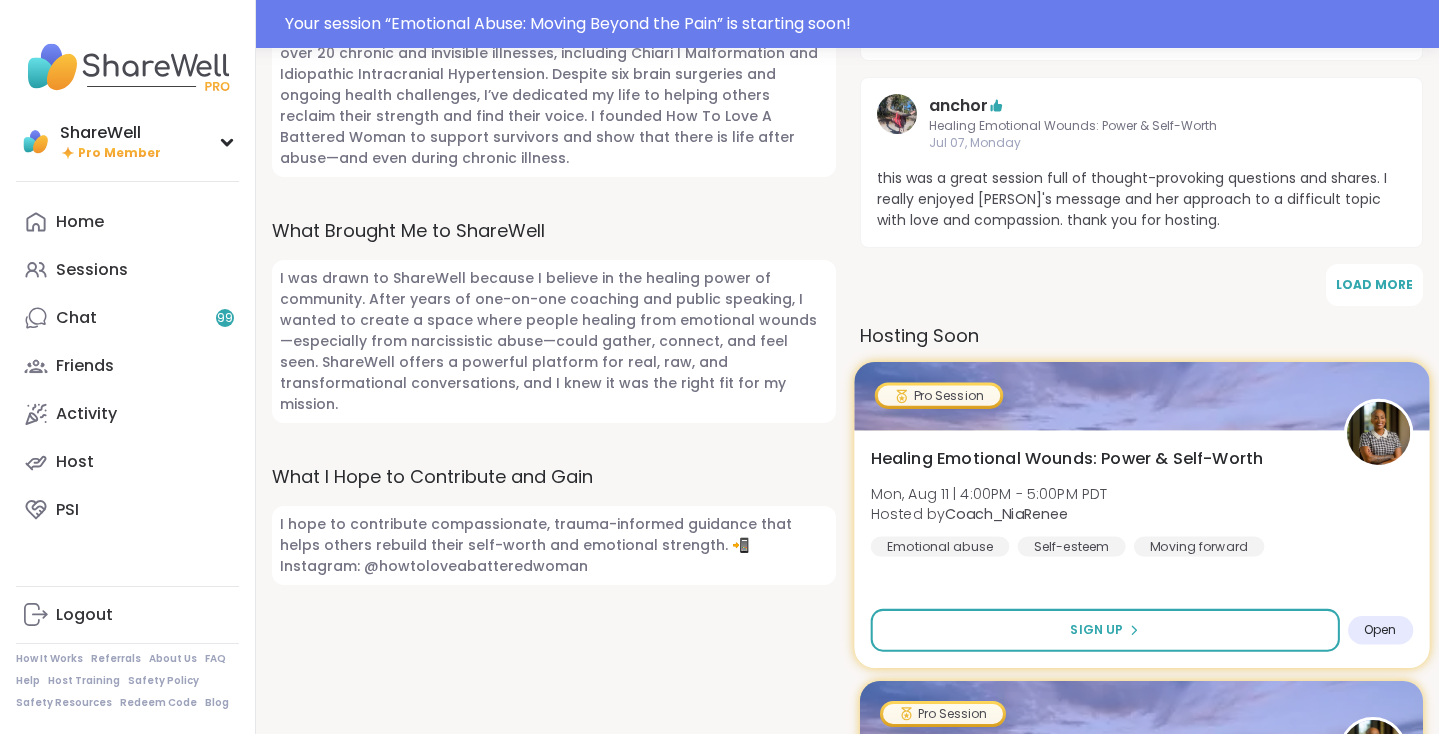 click at bounding box center [1141, 396] 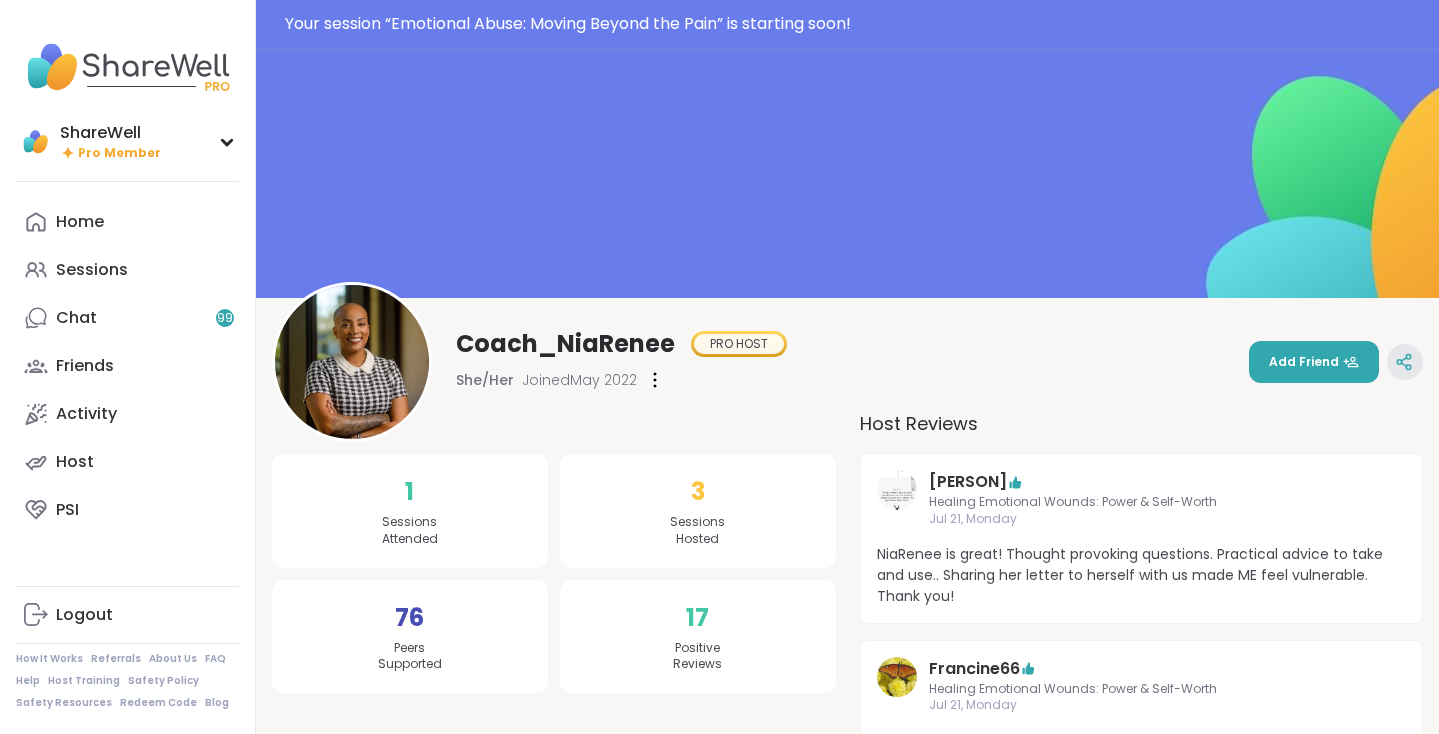 scroll, scrollTop: 0, scrollLeft: 0, axis: both 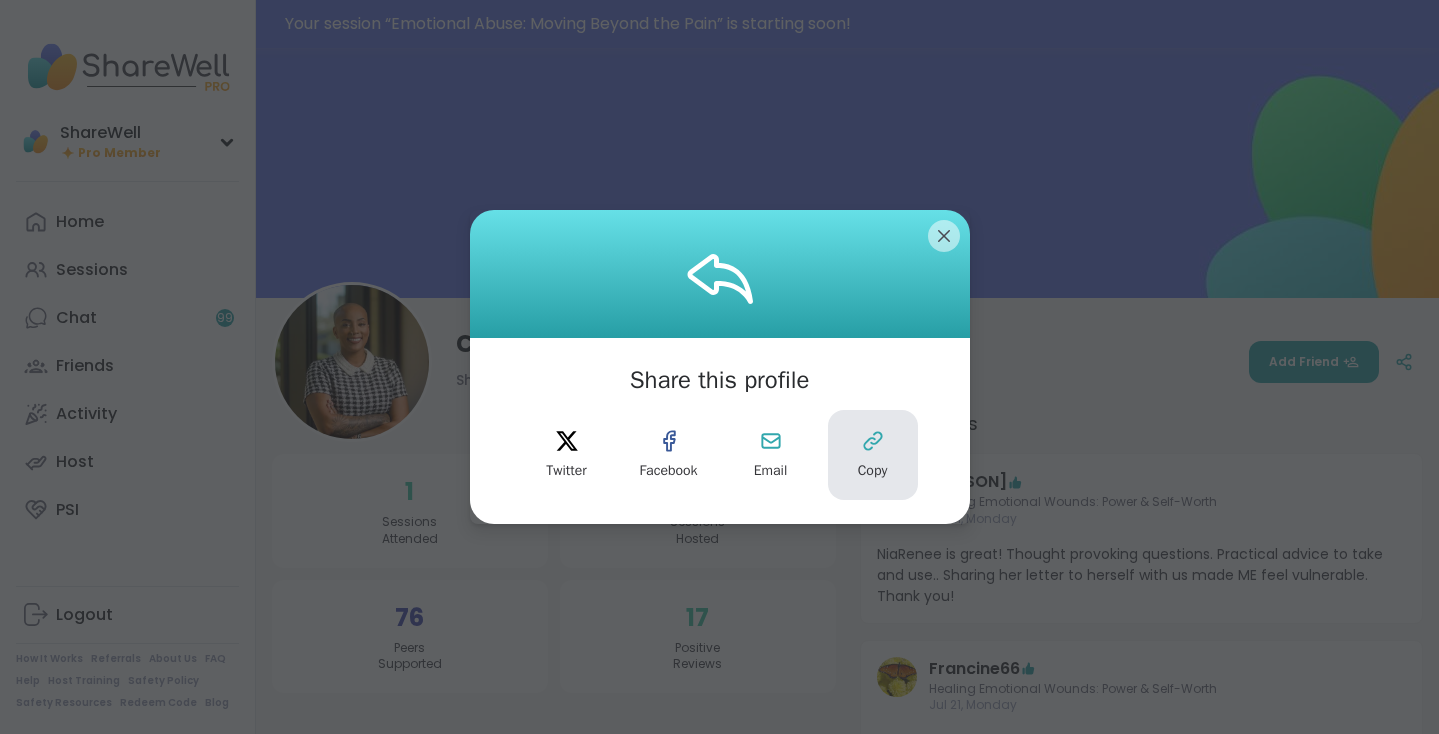 click 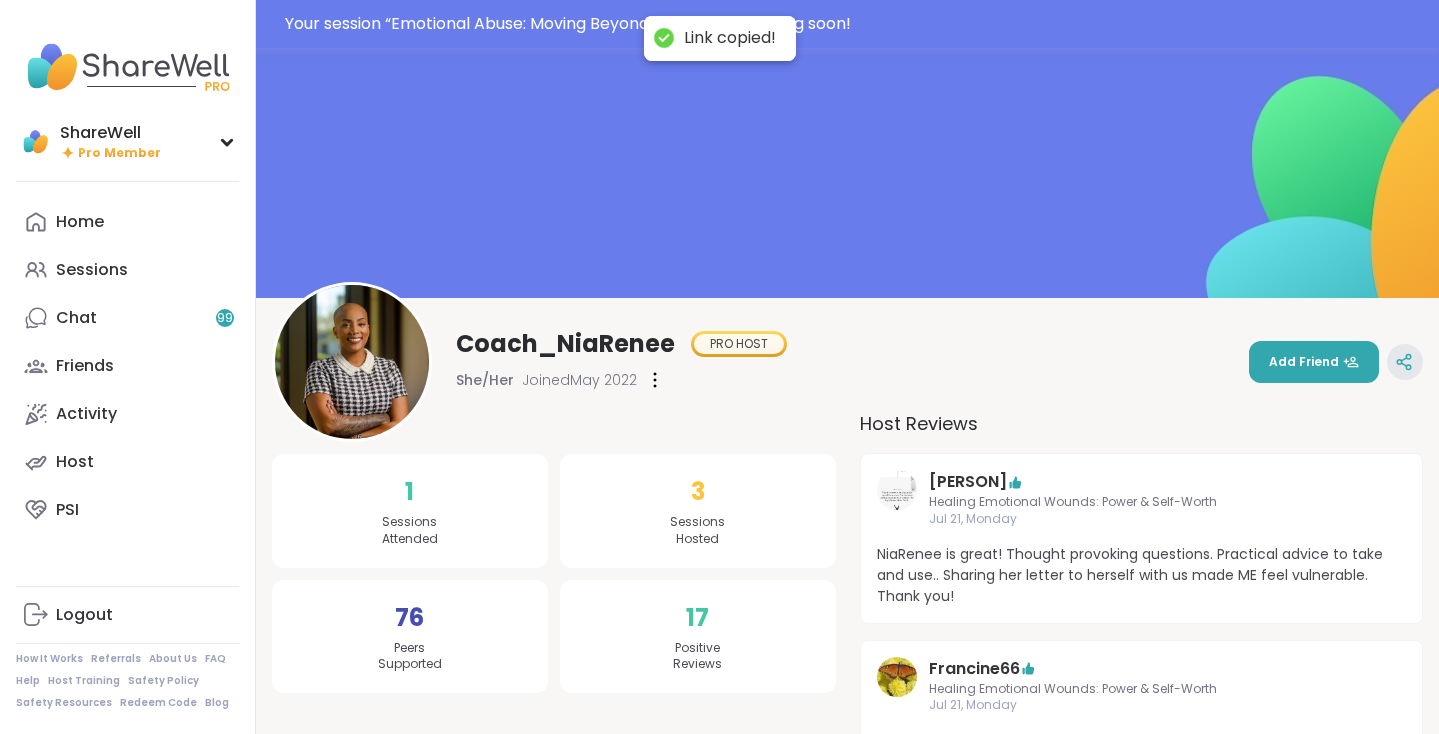 click at bounding box center (1405, 362) 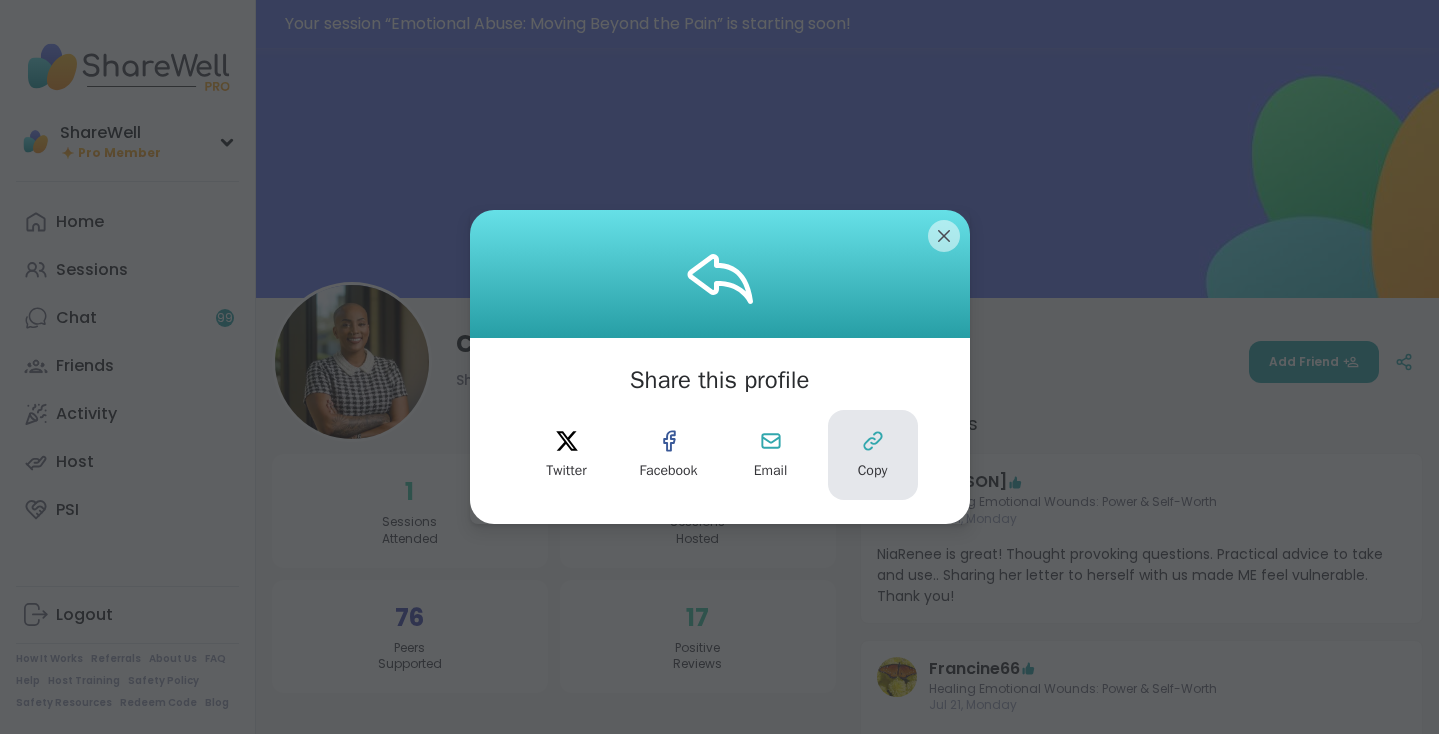 click on "Copy" at bounding box center [873, 455] 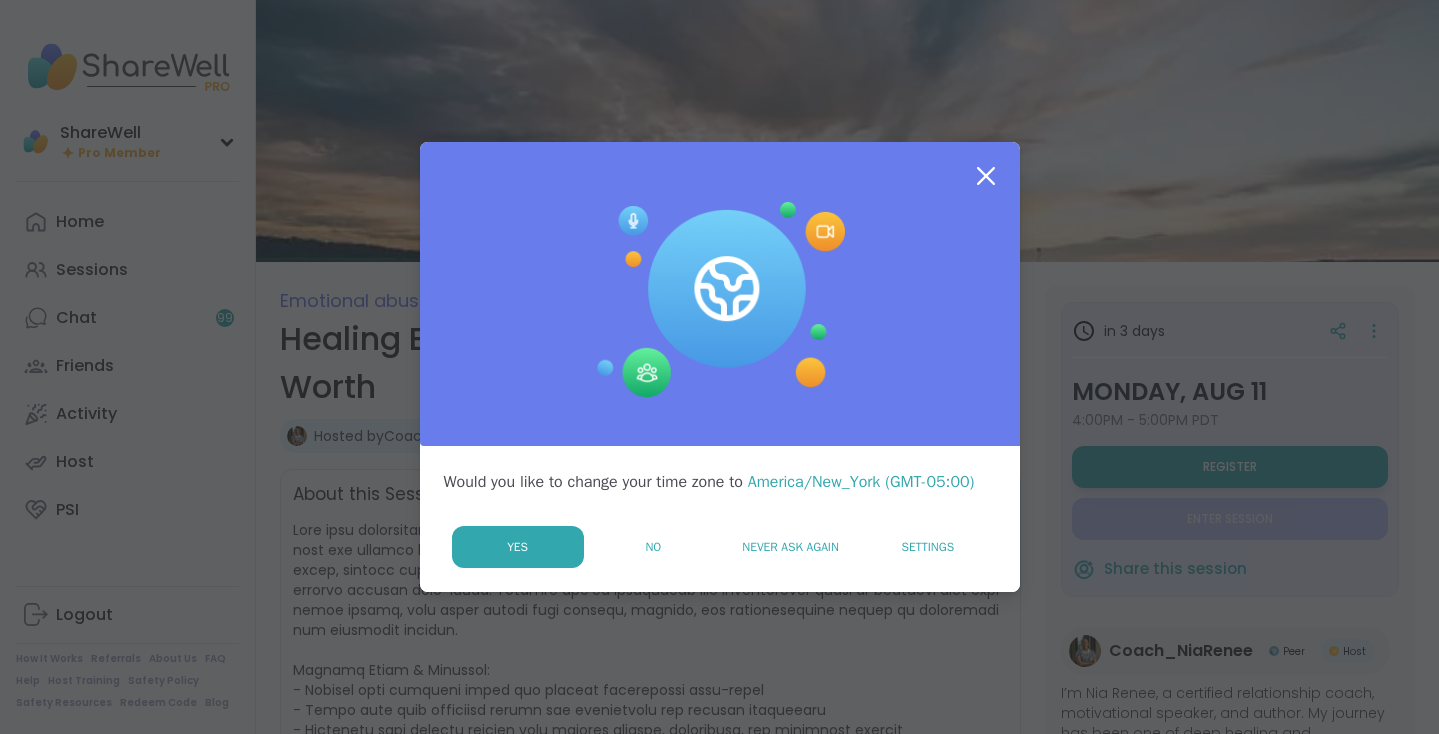 scroll, scrollTop: 0, scrollLeft: 0, axis: both 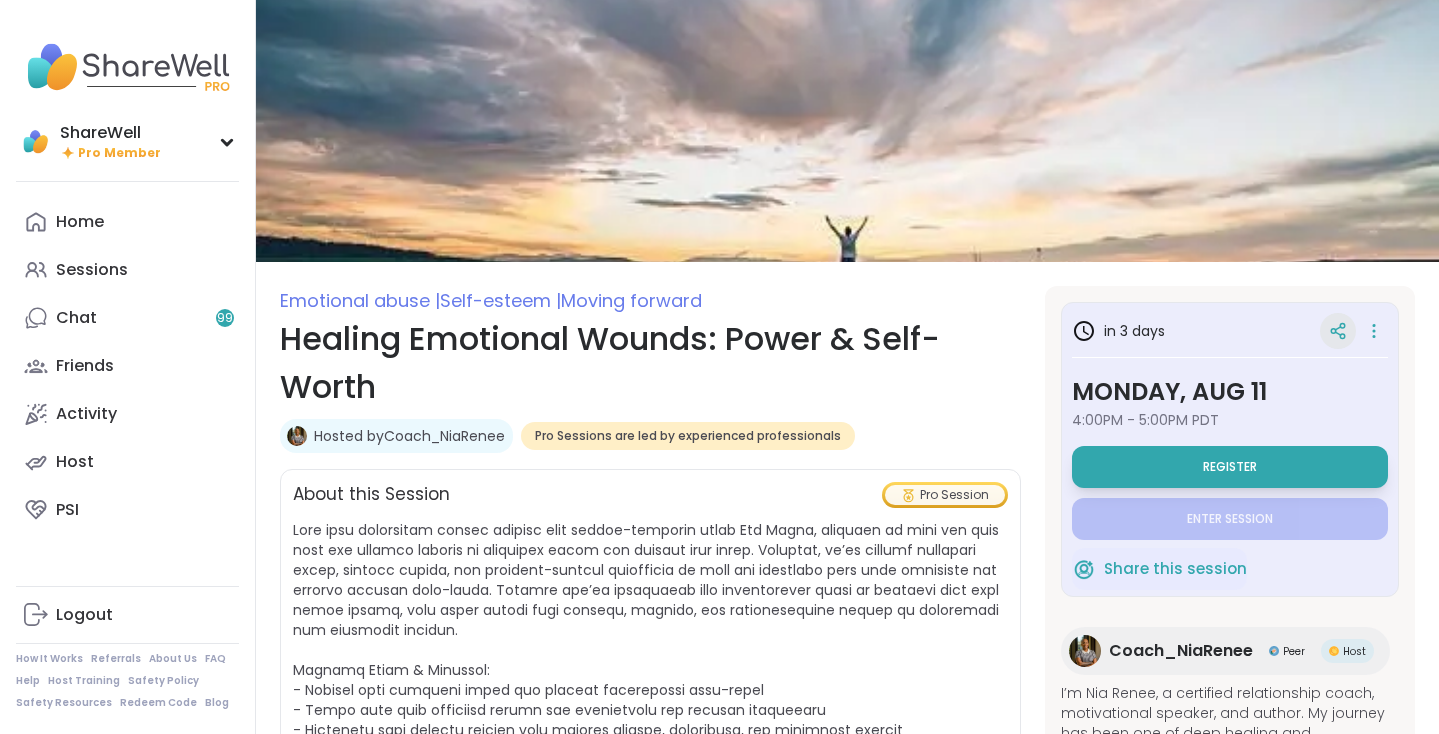 click 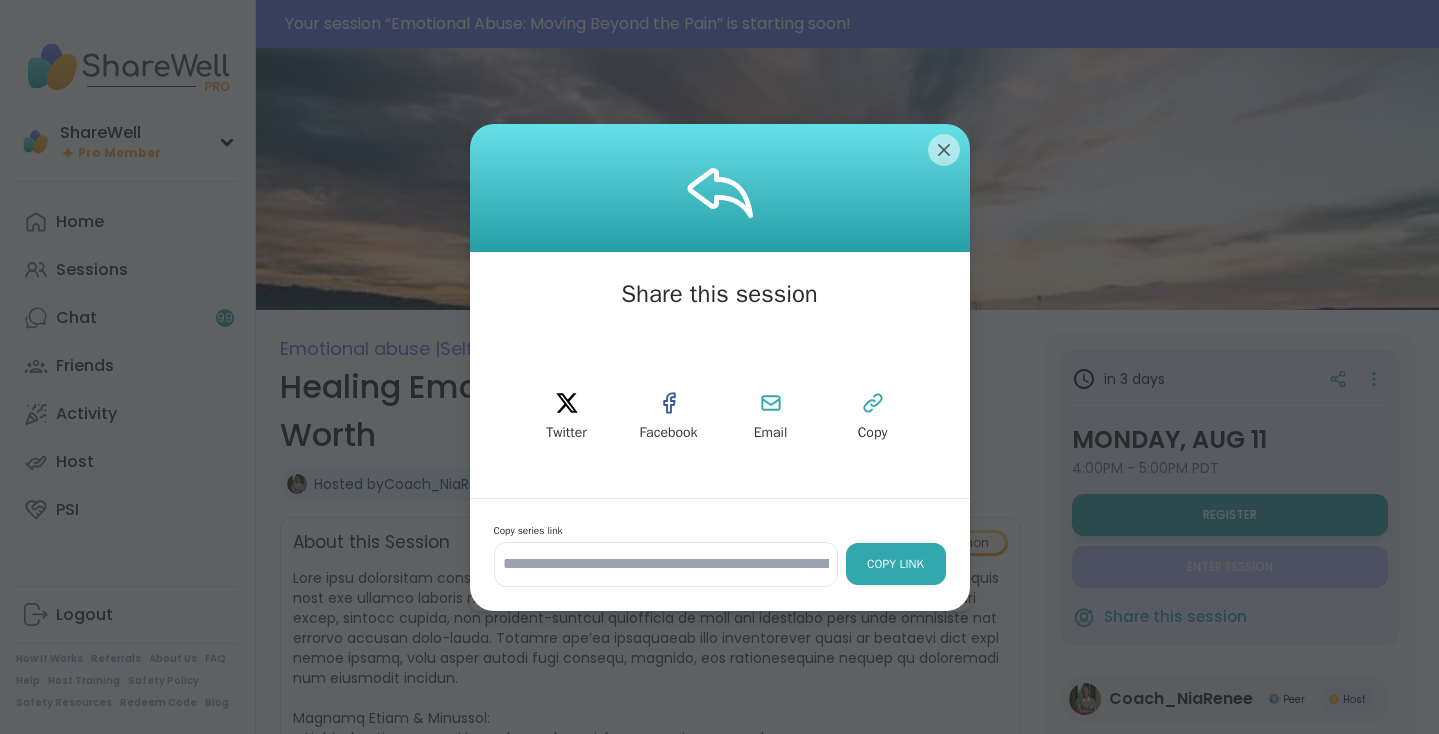 click on "Copy Link" at bounding box center (896, 564) 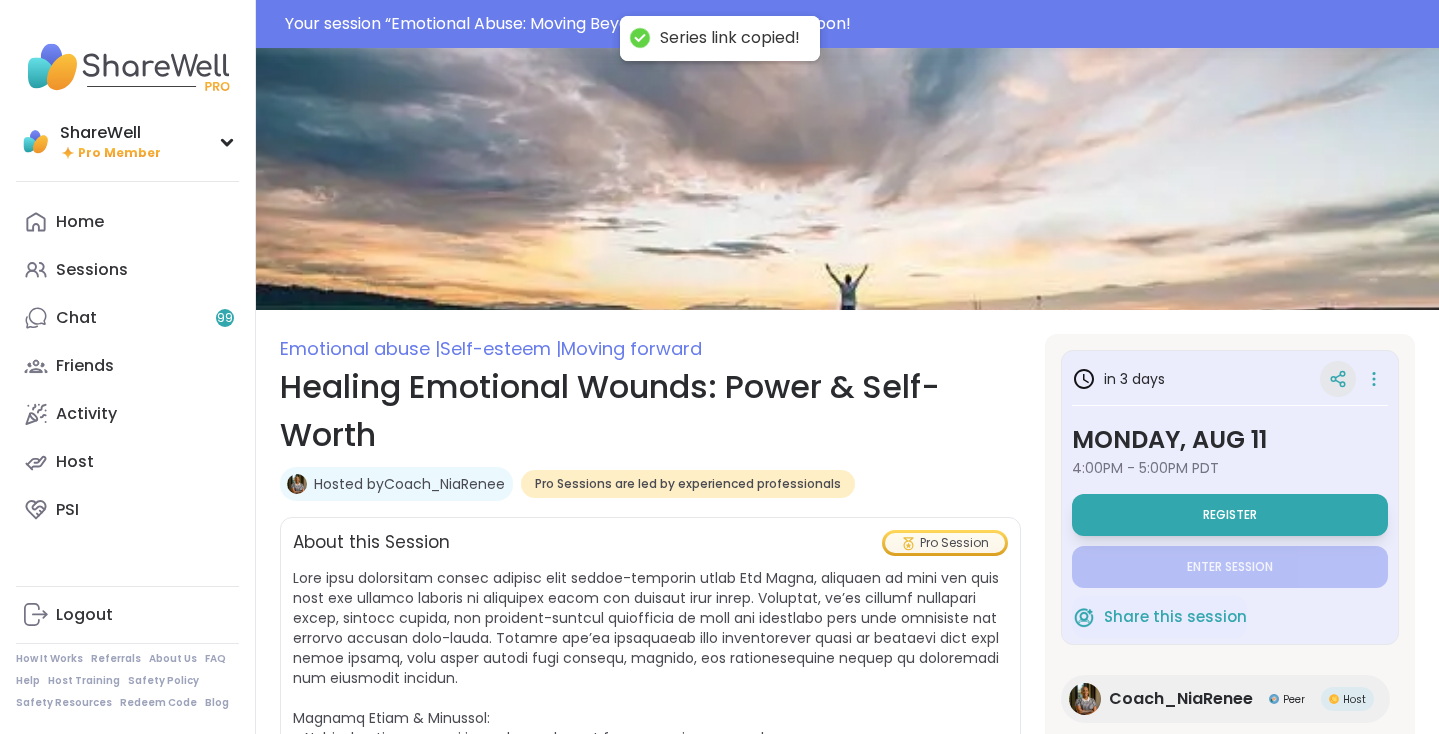 click 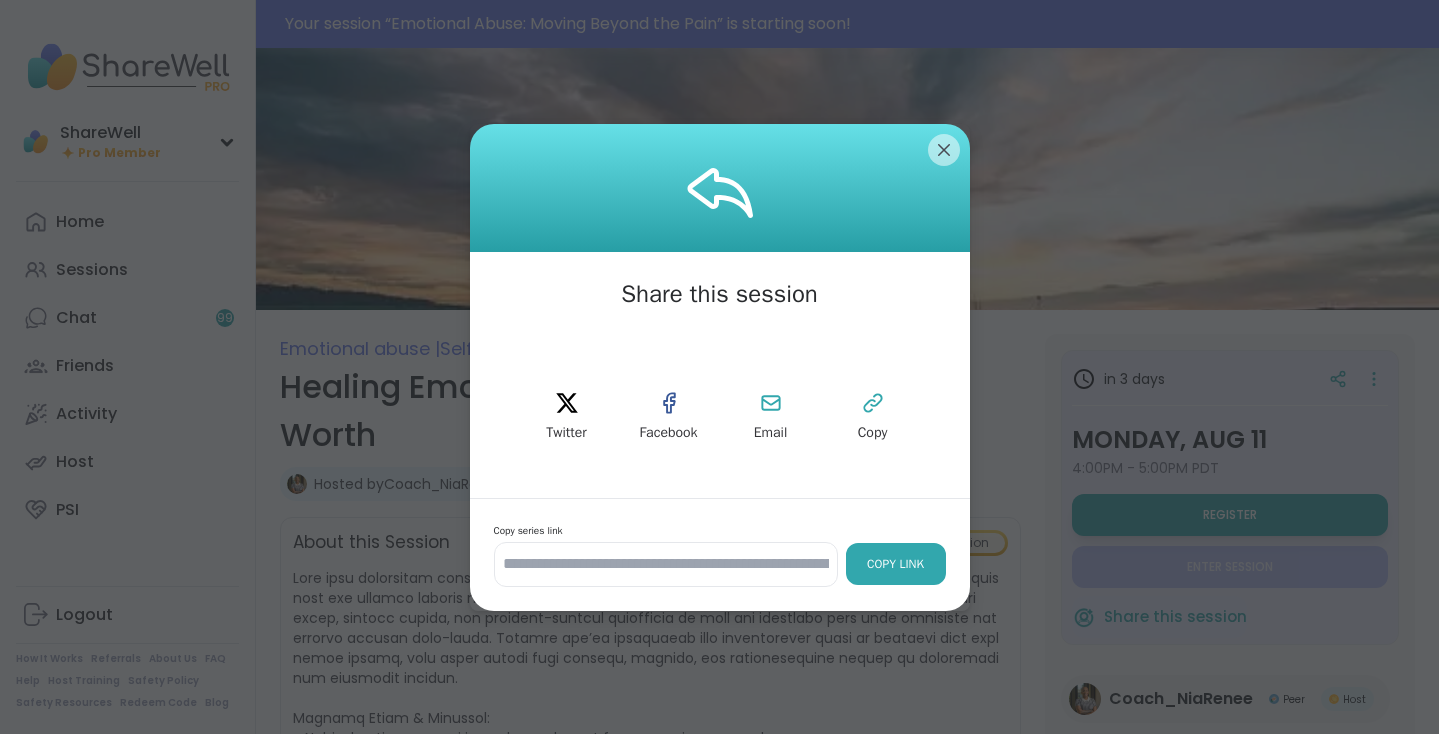 click on "Copy Link" at bounding box center [896, 564] 